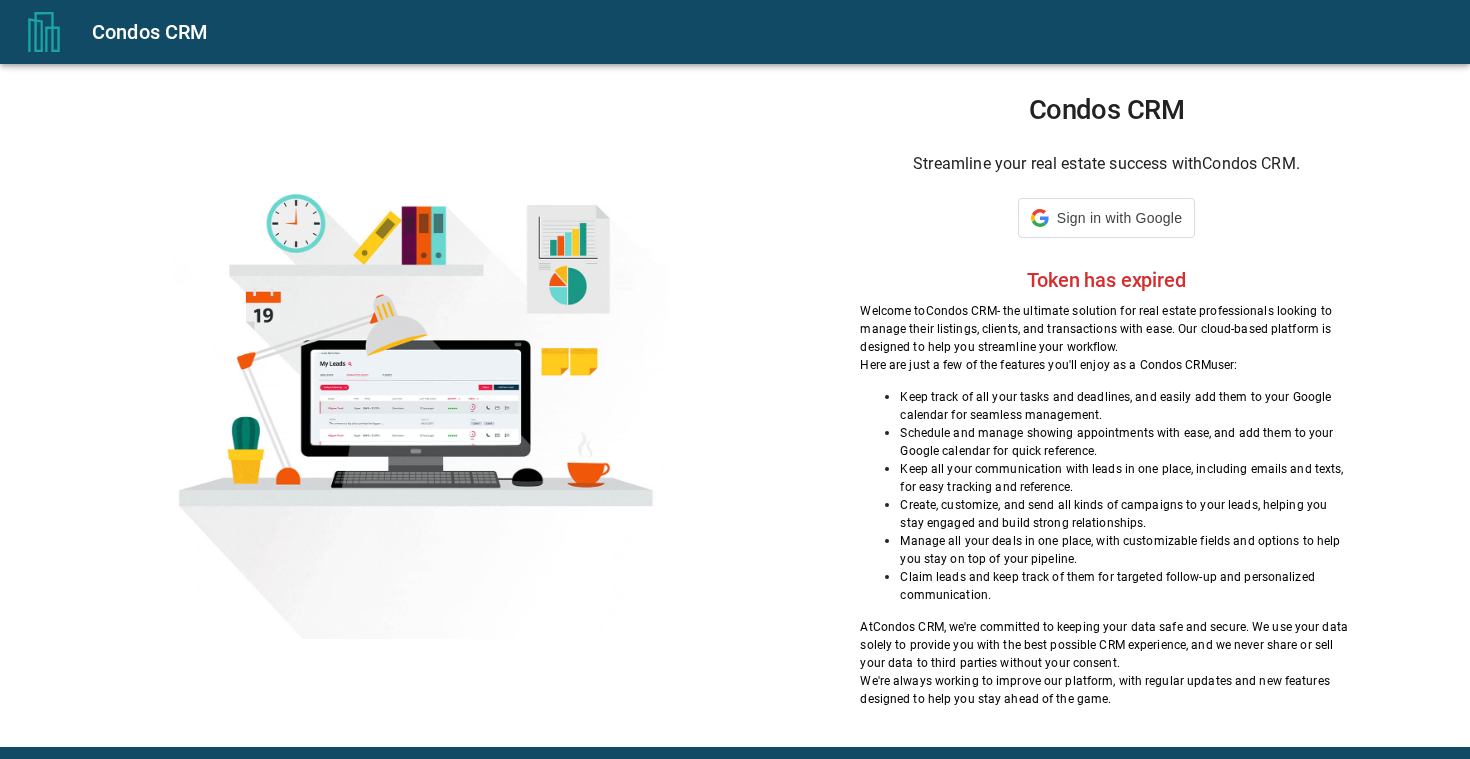 scroll, scrollTop: 0, scrollLeft: 0, axis: both 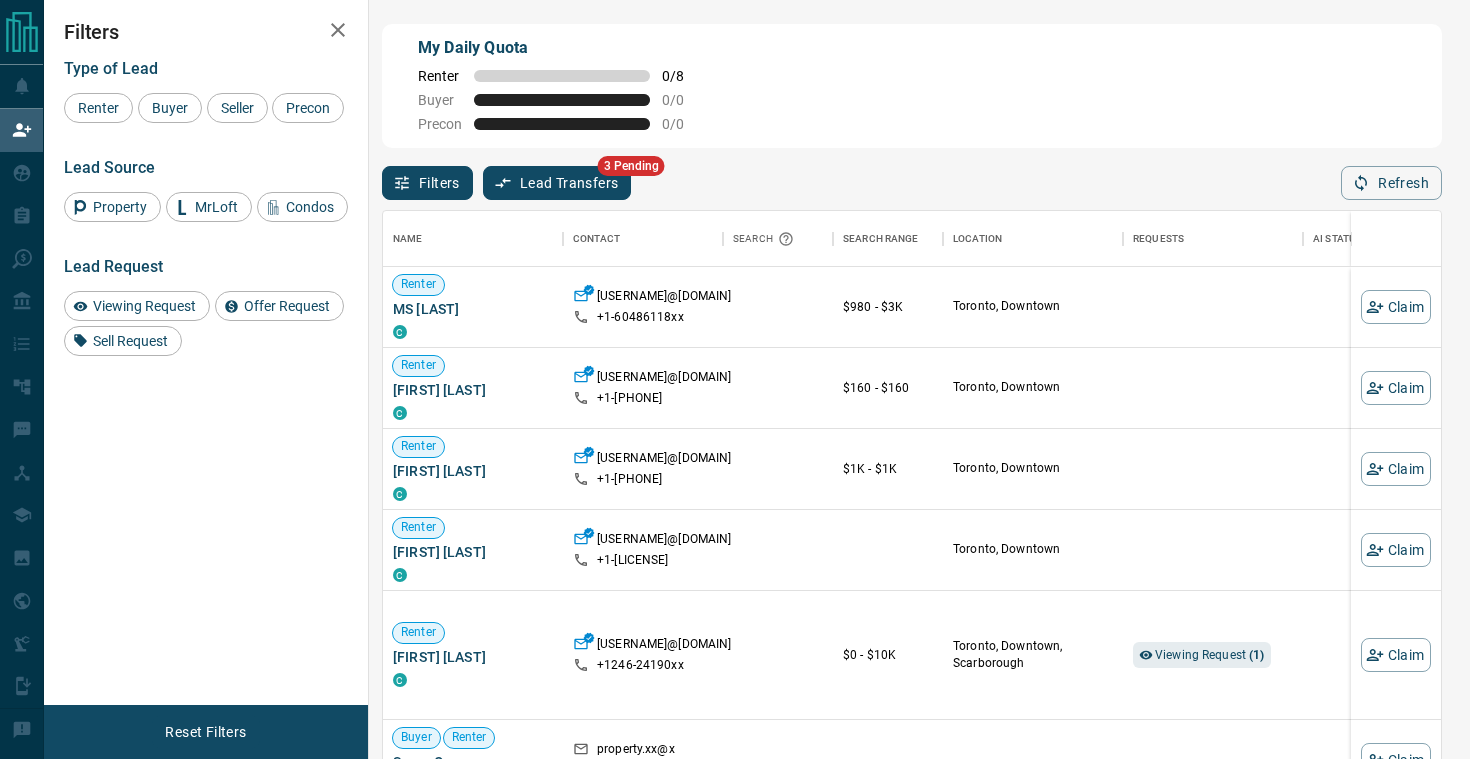 click on "Lead Transfers" at bounding box center [557, 183] 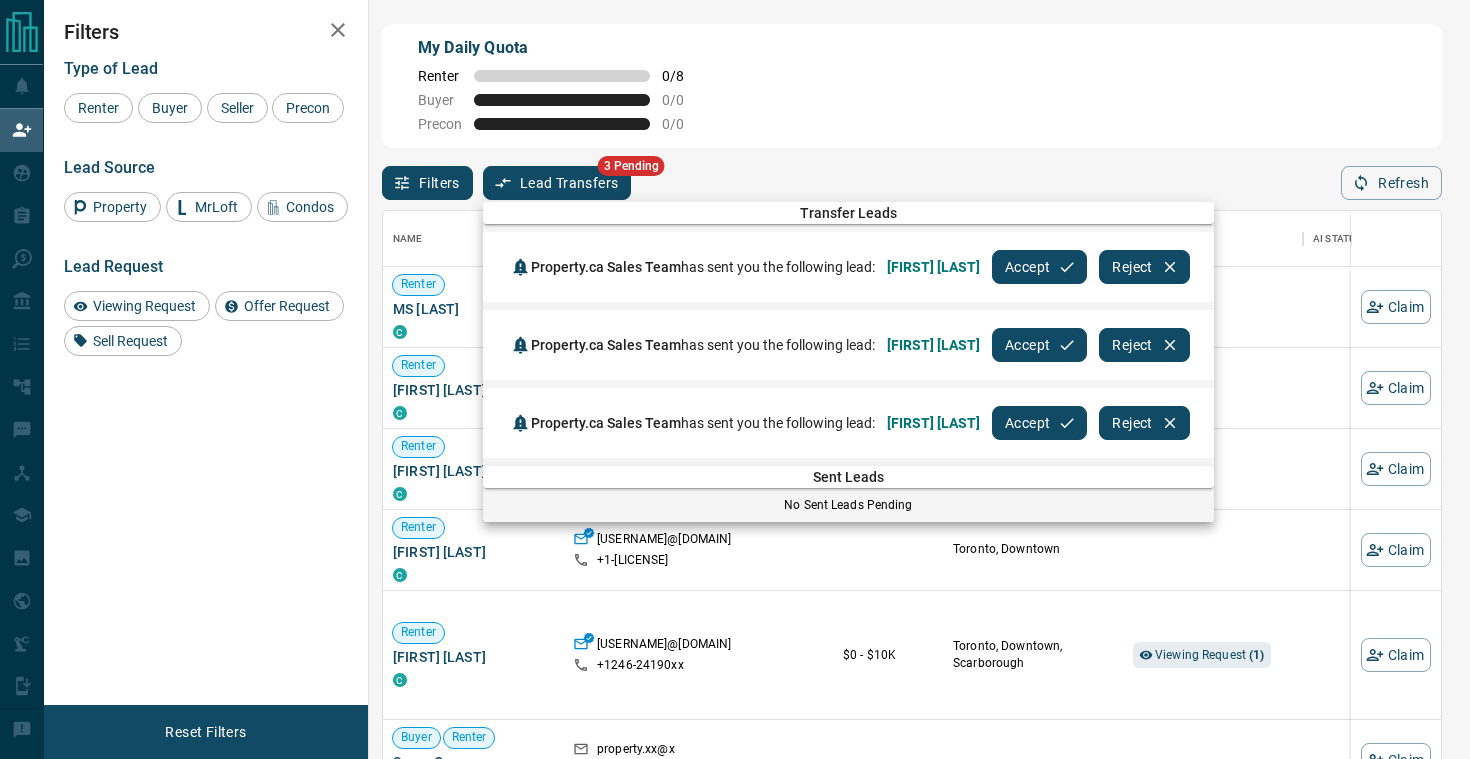 click on "Accept" at bounding box center (1039, 267) 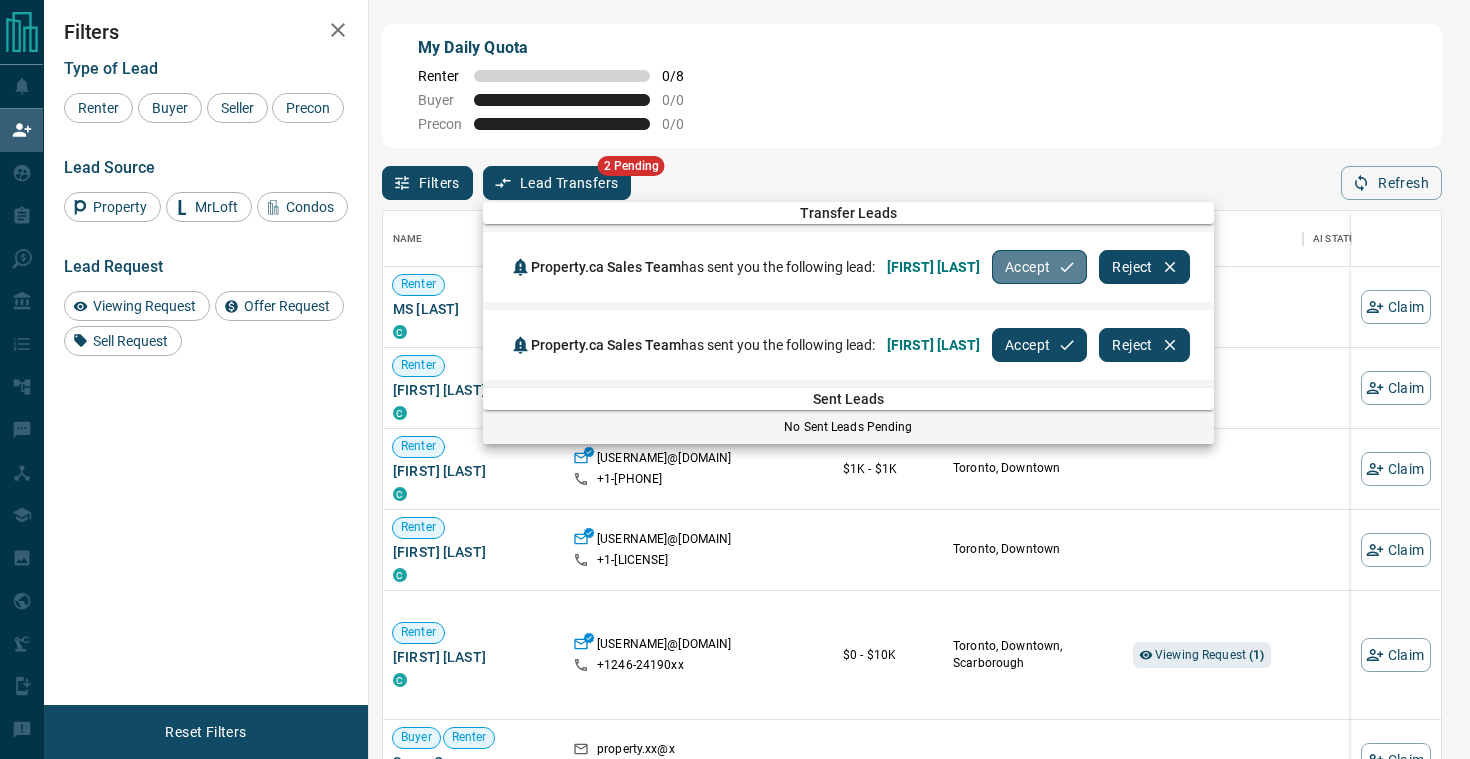 click on "Accept" at bounding box center [1039, 267] 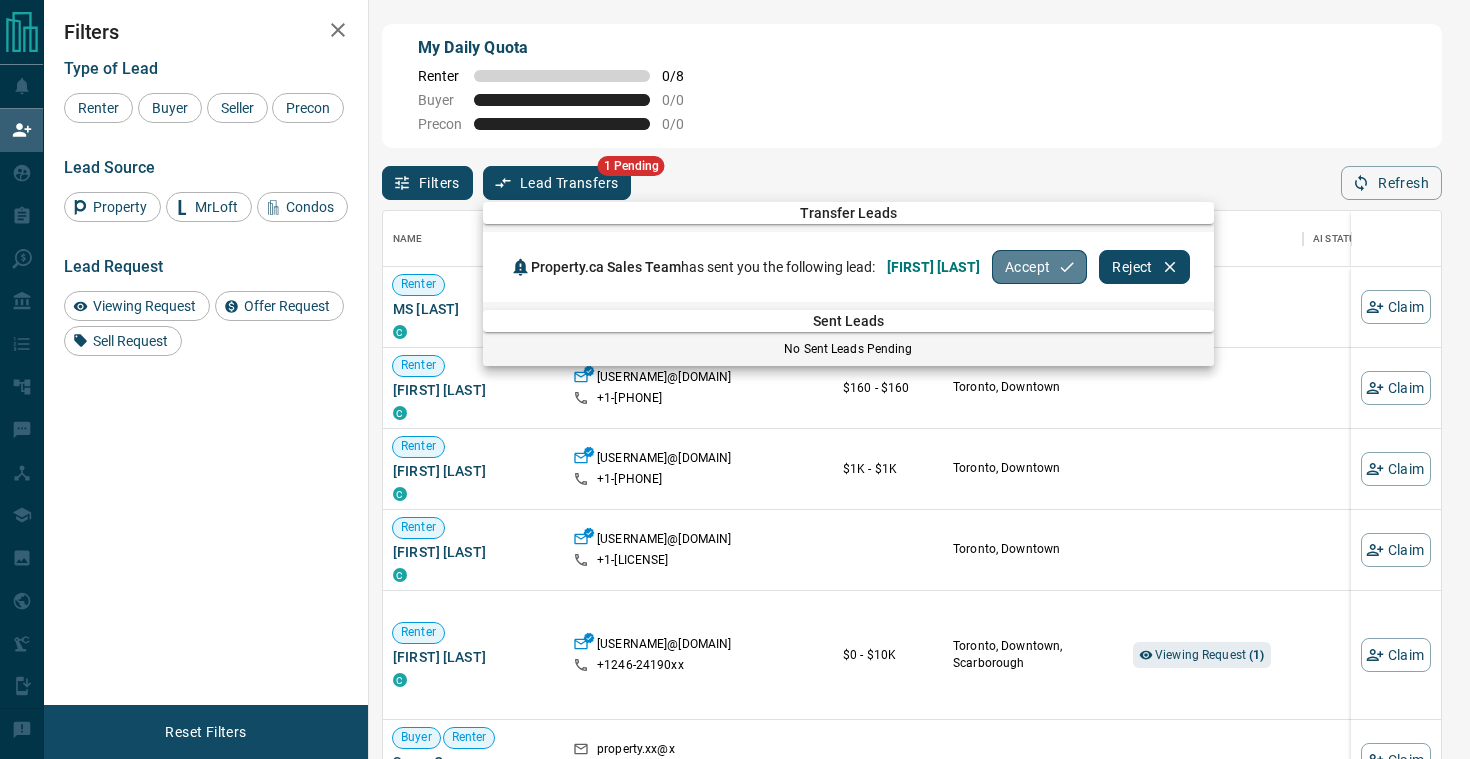 click on "Accept" at bounding box center (1039, 267) 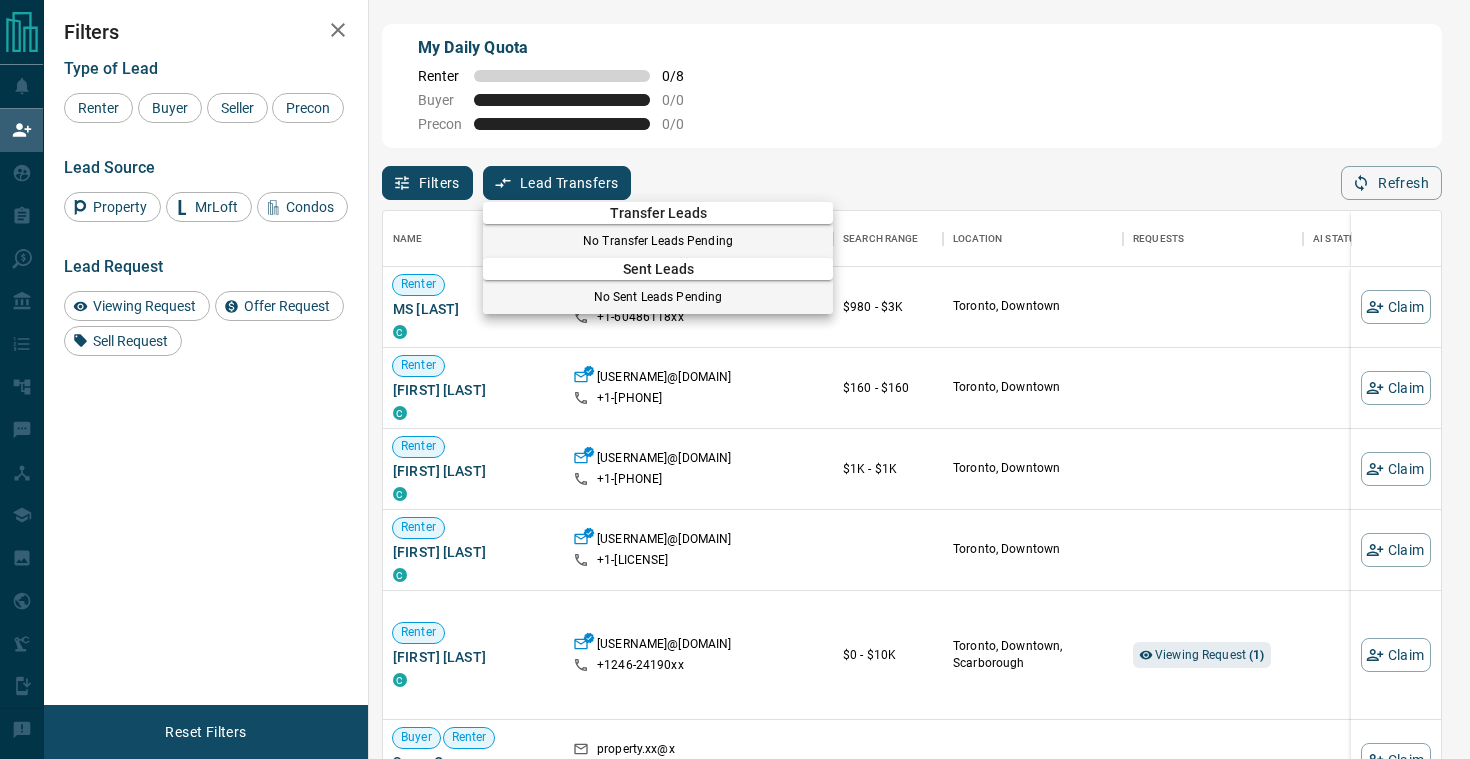 click at bounding box center (735, 379) 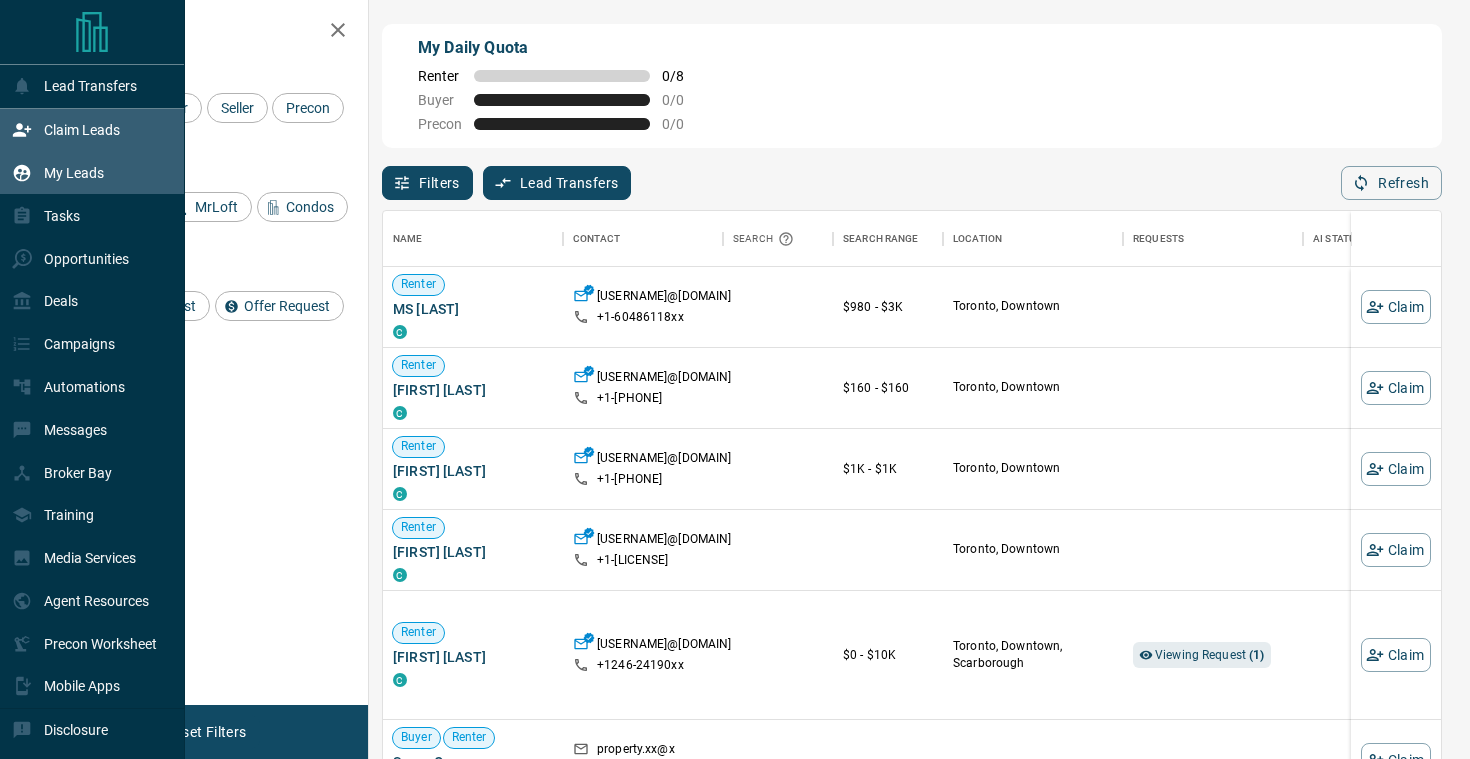 click on "My Leads" at bounding box center [74, 173] 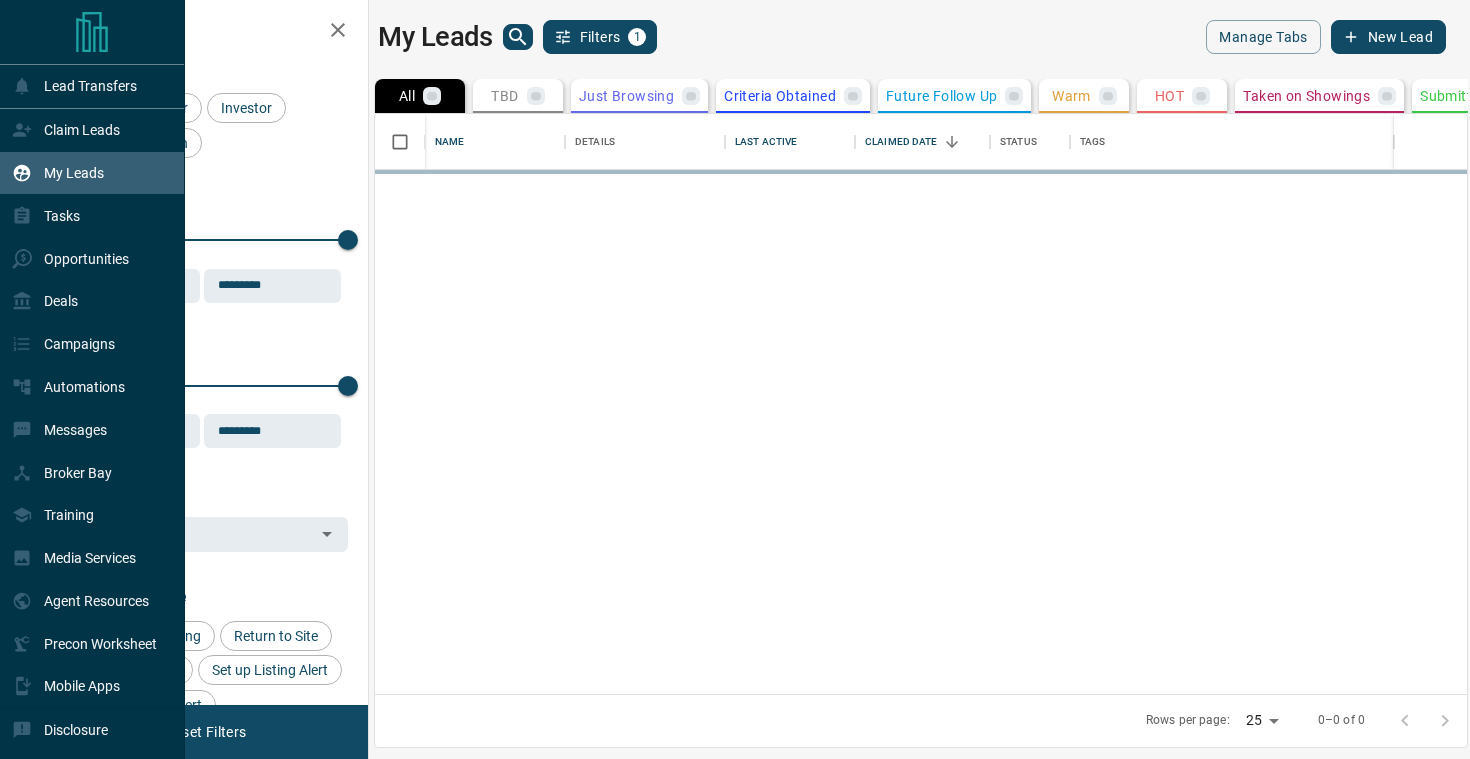 scroll, scrollTop: 1, scrollLeft: 1, axis: both 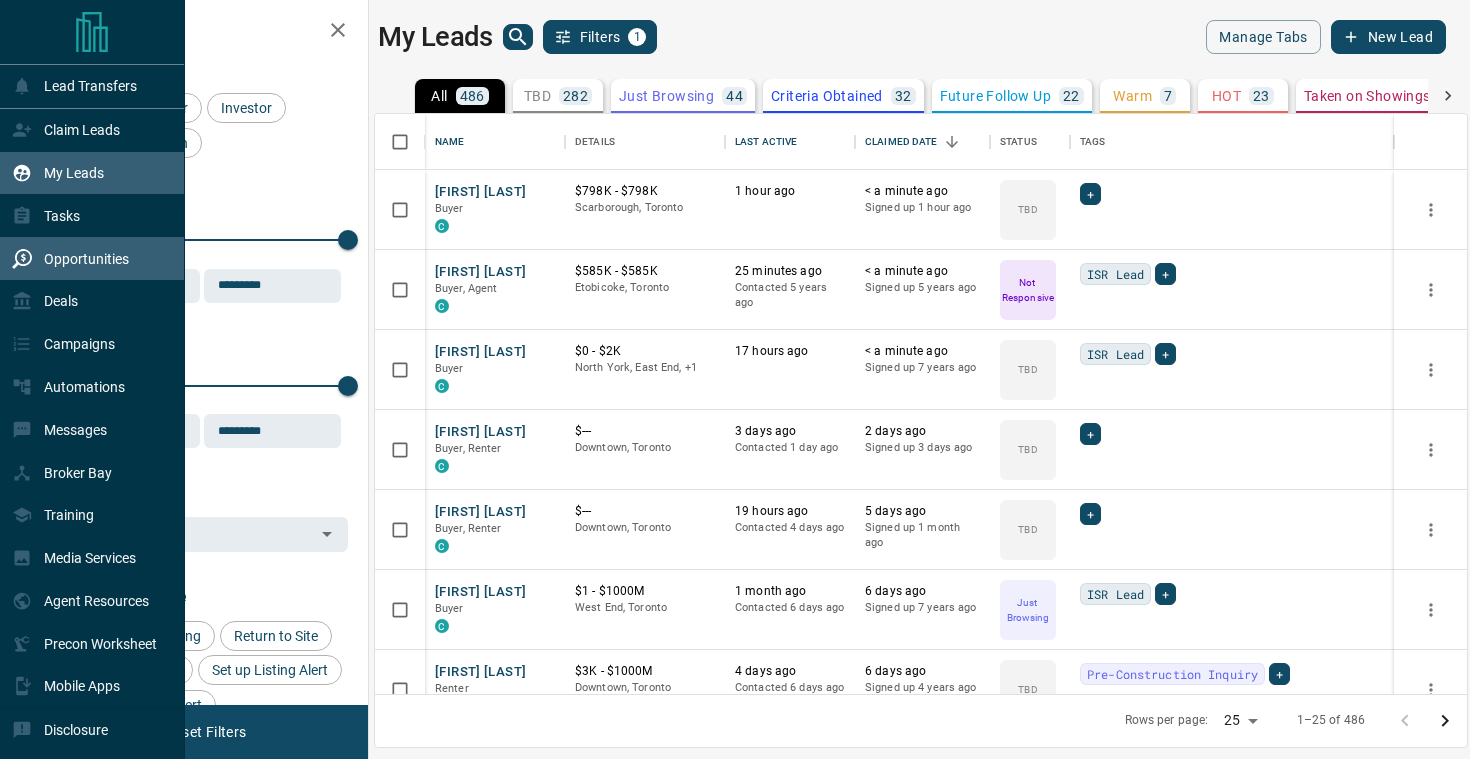 click on "Opportunities" at bounding box center [86, 259] 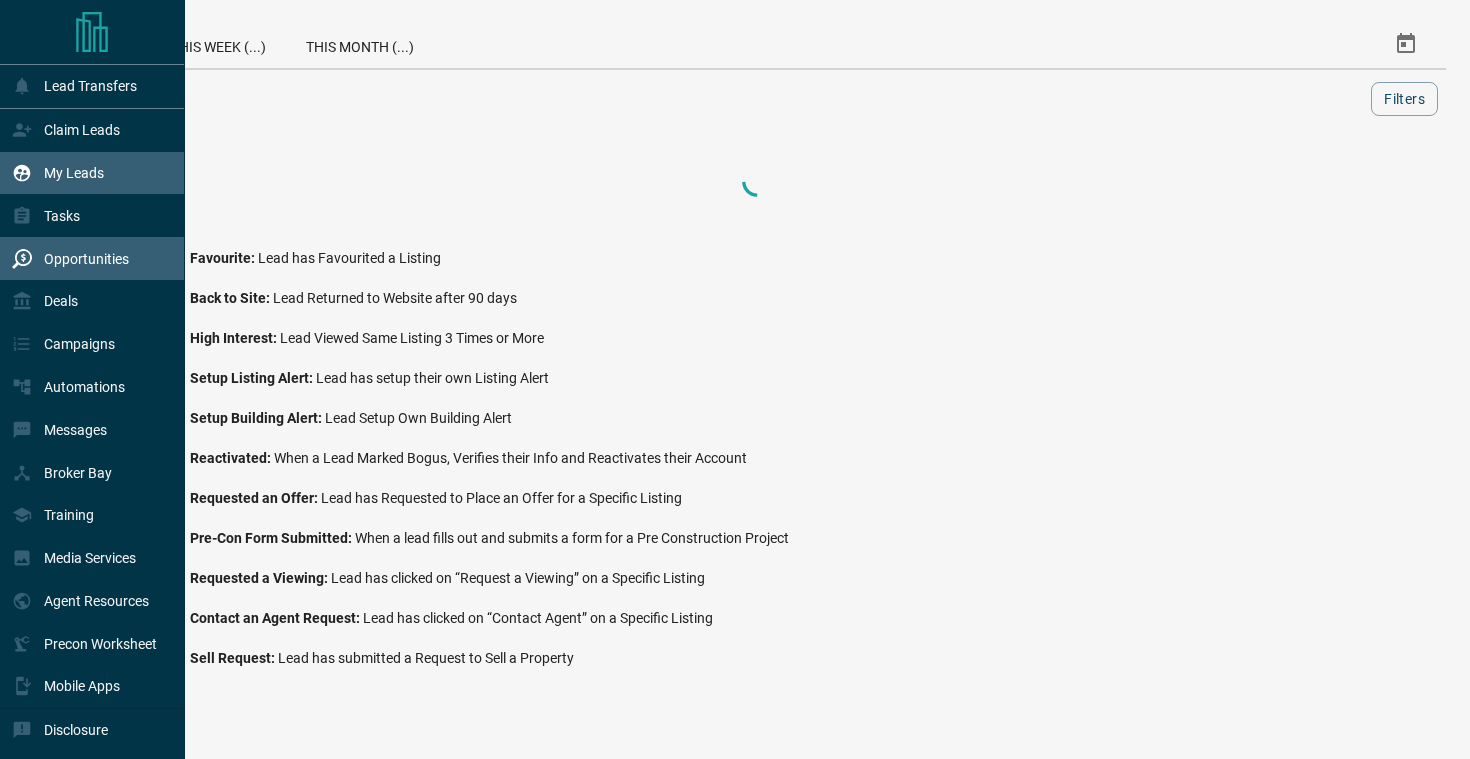 click on "My Leads" at bounding box center [74, 173] 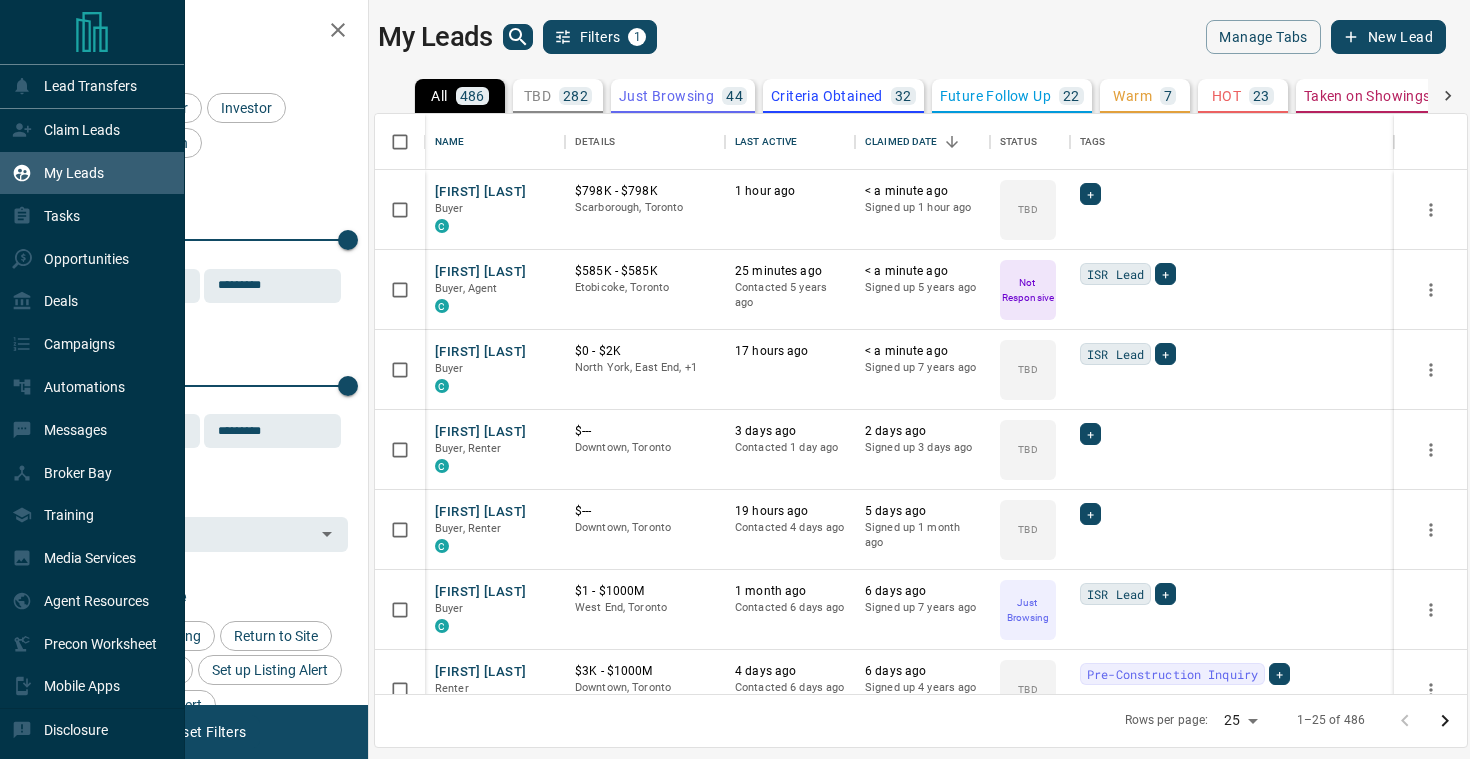 scroll, scrollTop: 1, scrollLeft: 1, axis: both 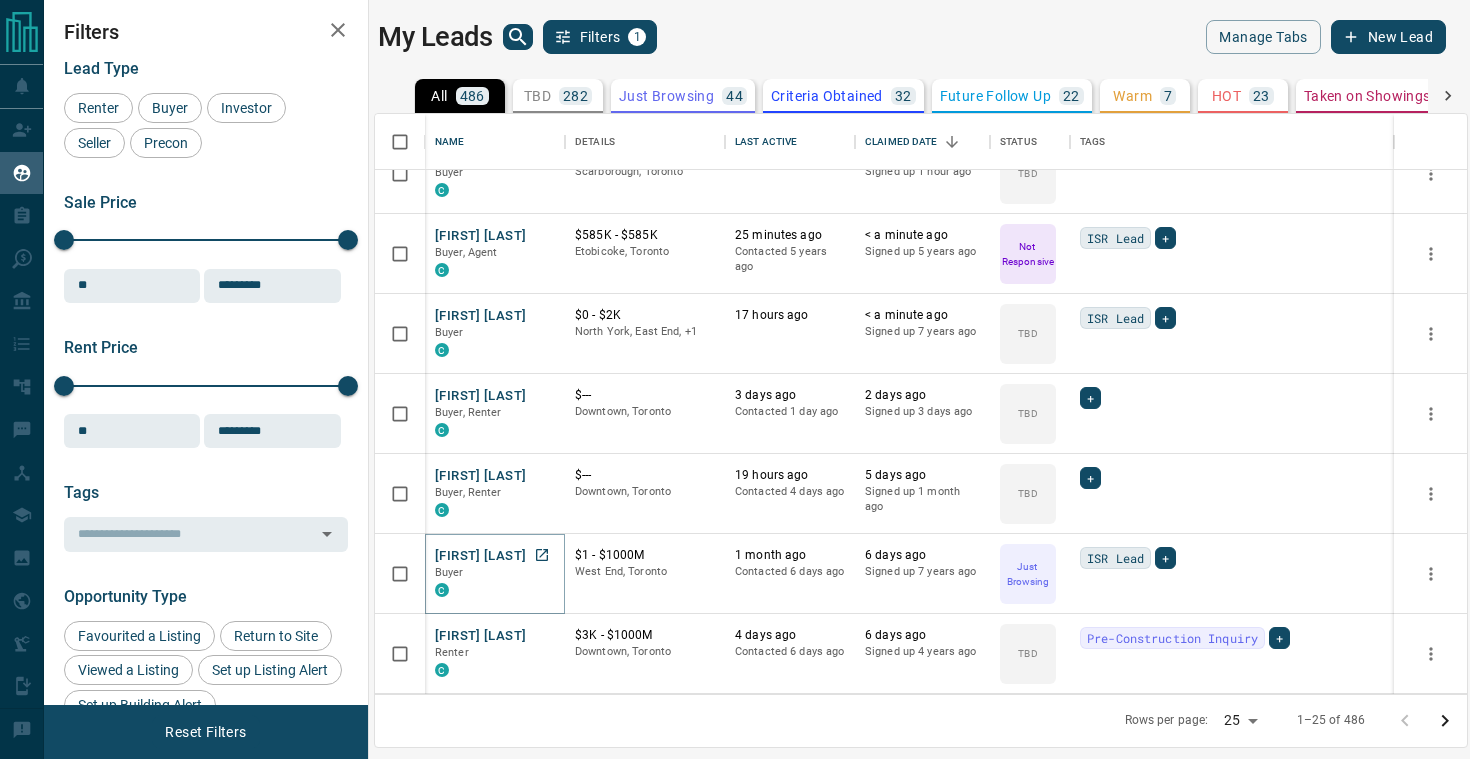 click on "[FIRST] [LAST]" at bounding box center [480, 556] 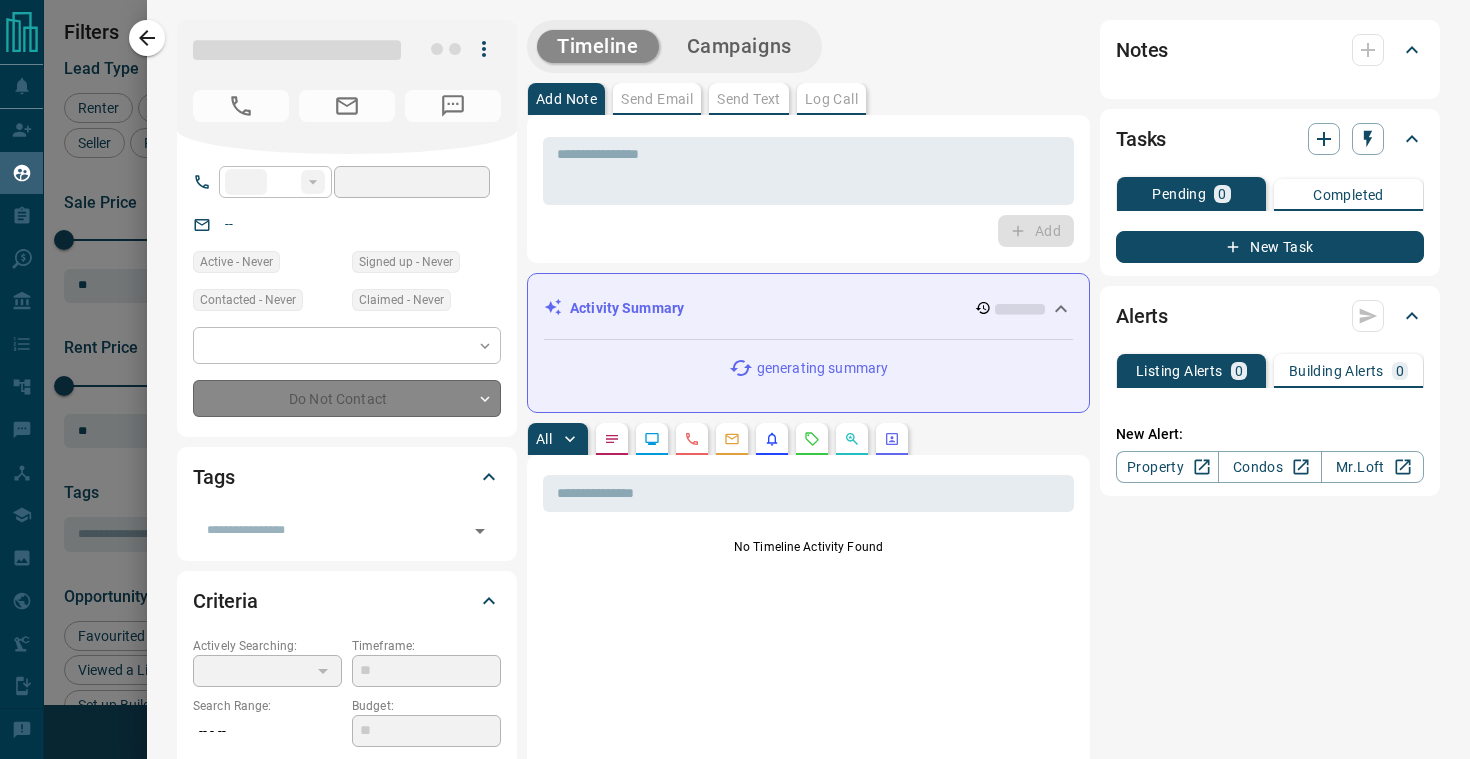type on "**" 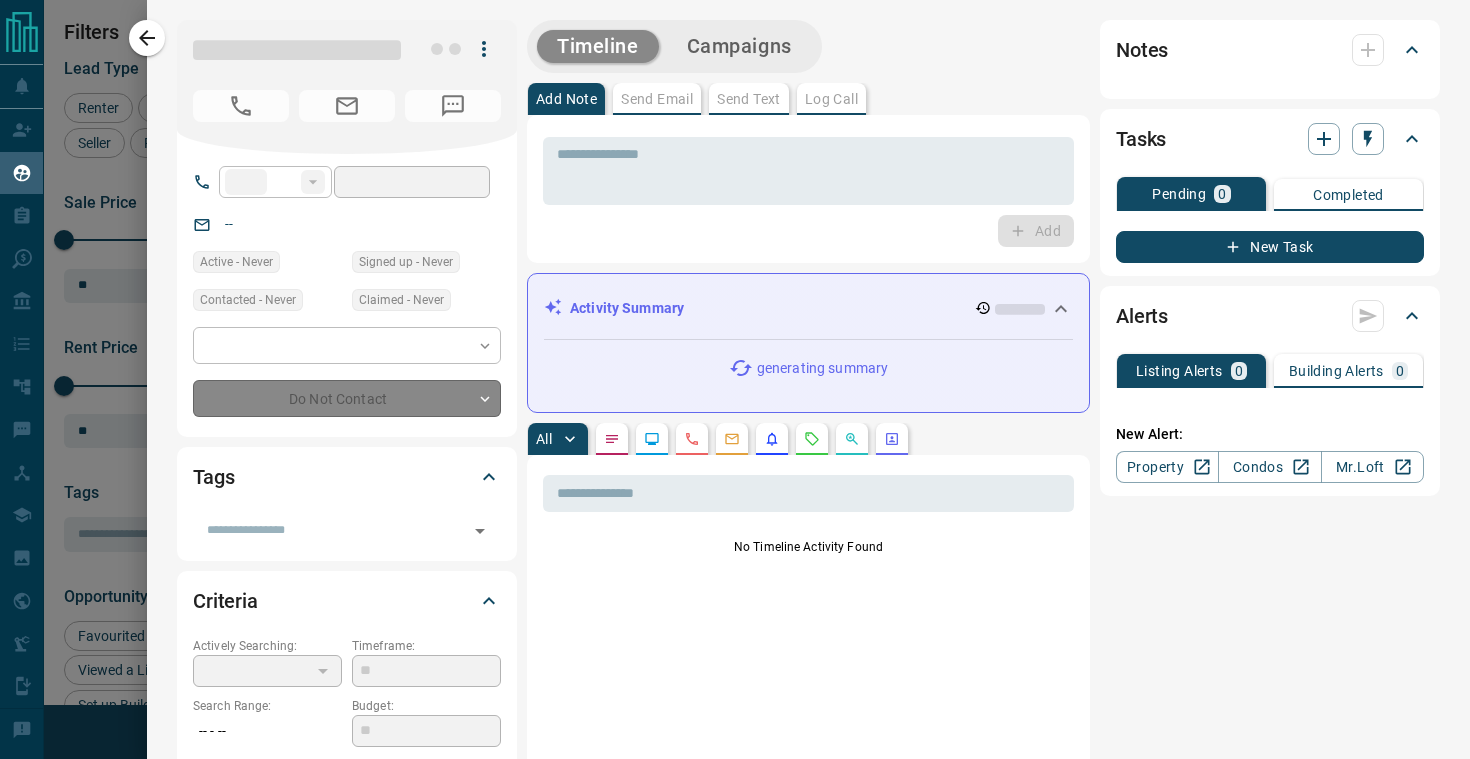 type on "**********" 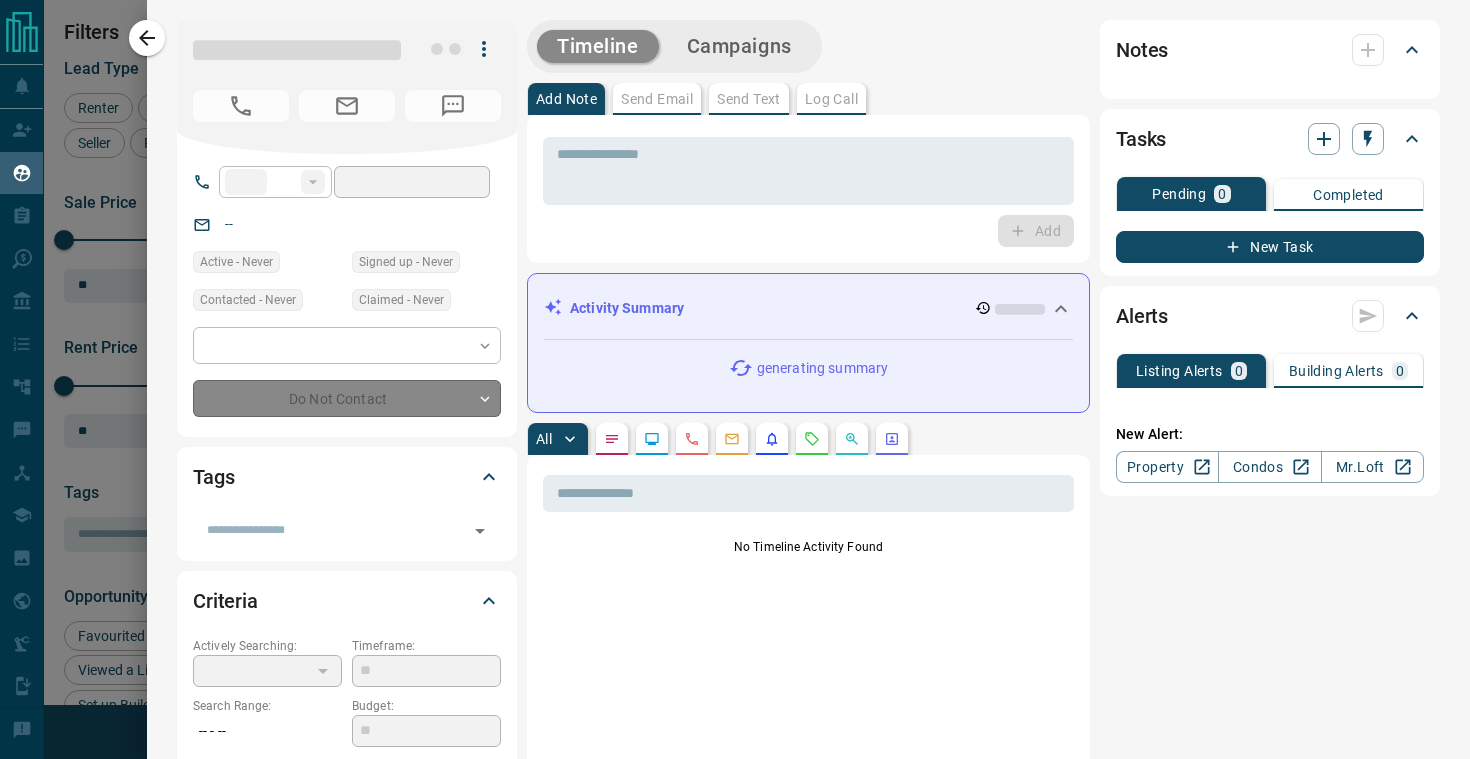 type on "*" 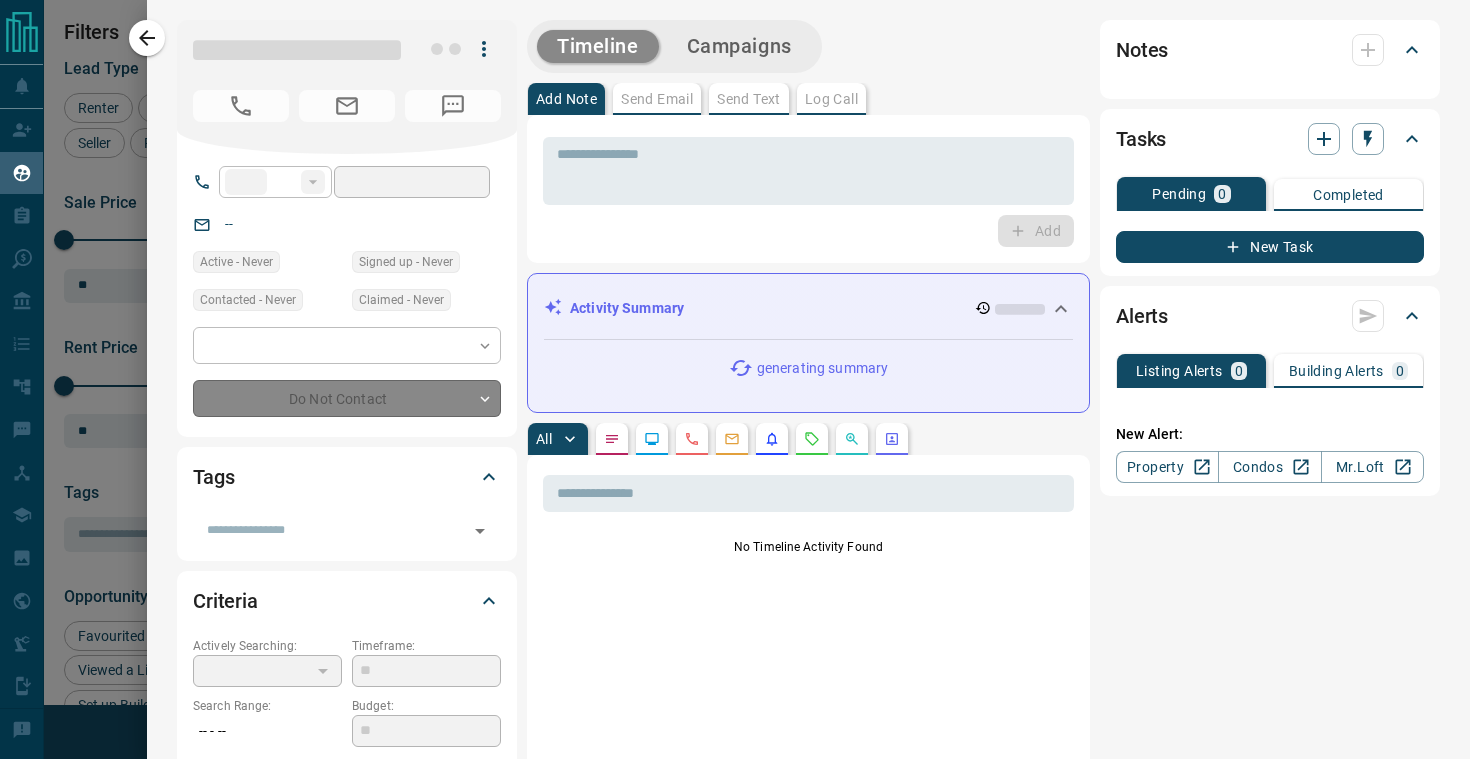 type on "*******" 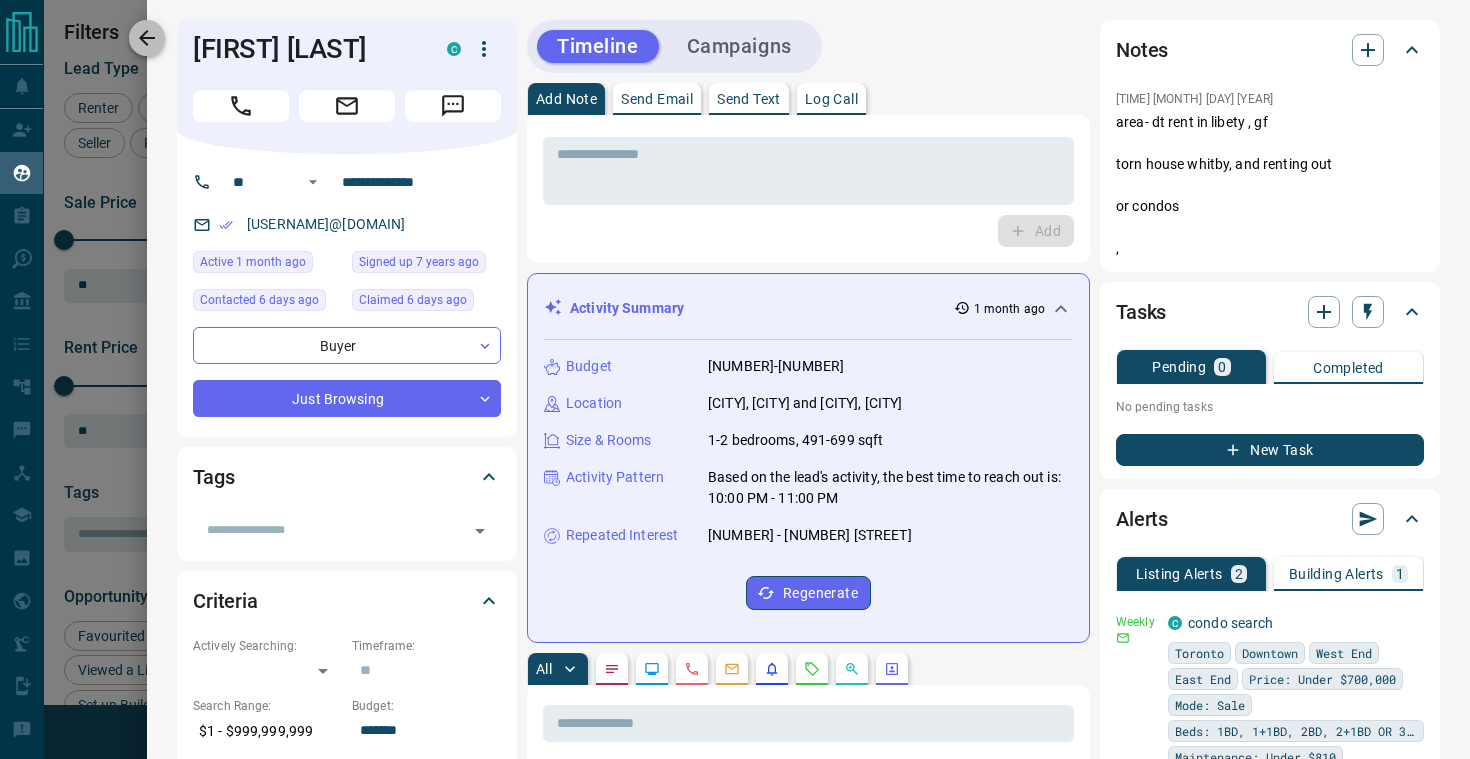 click at bounding box center (147, 38) 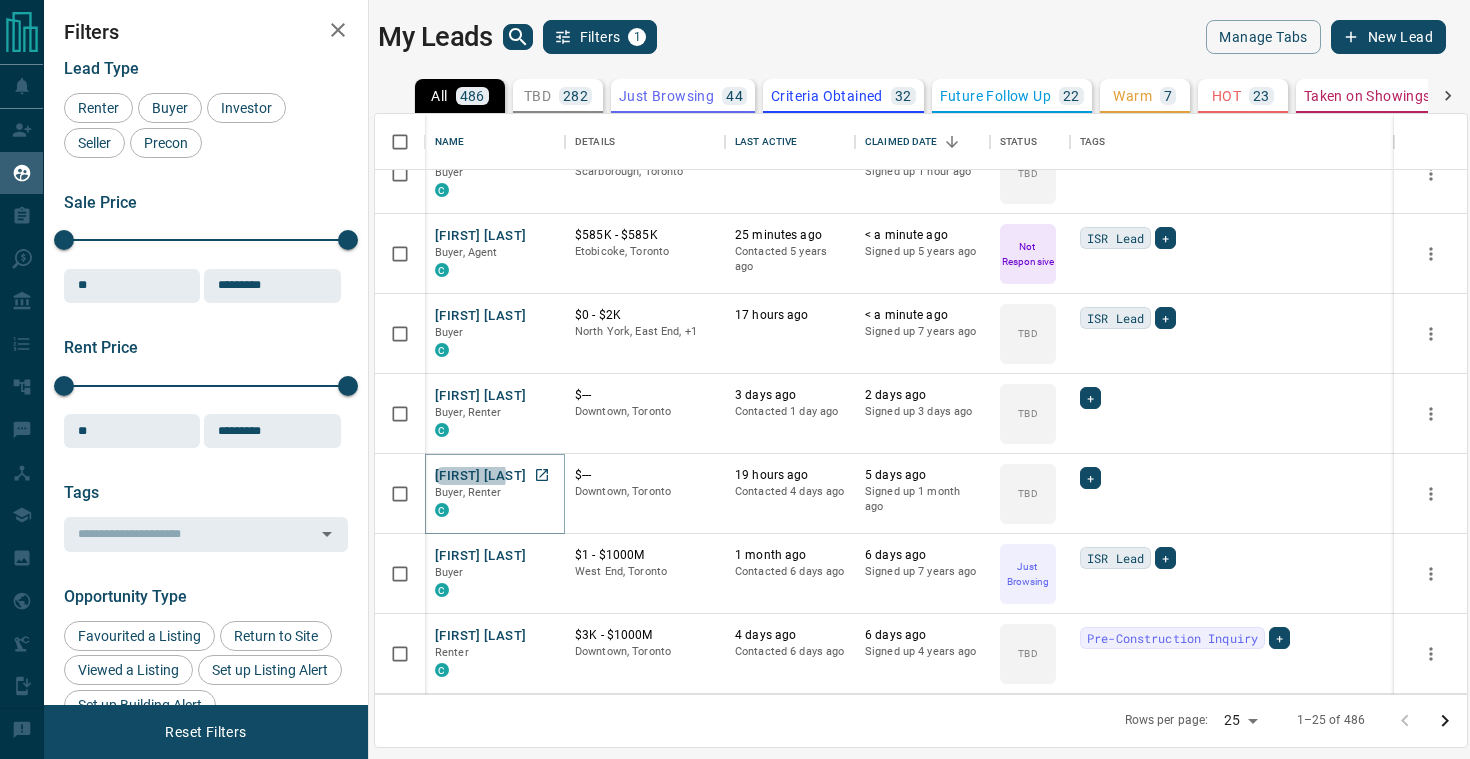 click on "[FIRST] [LAST]" at bounding box center [480, 476] 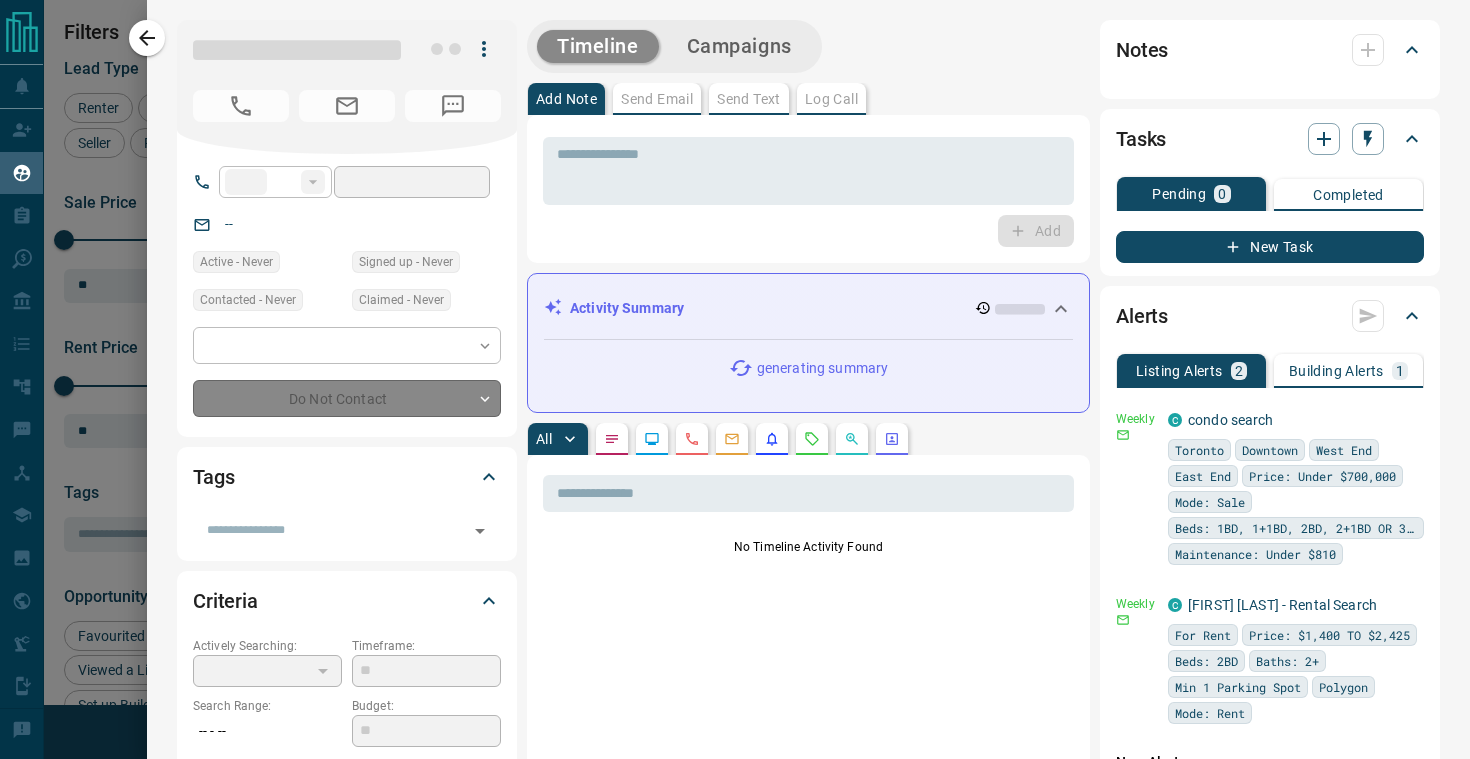 type on "****" 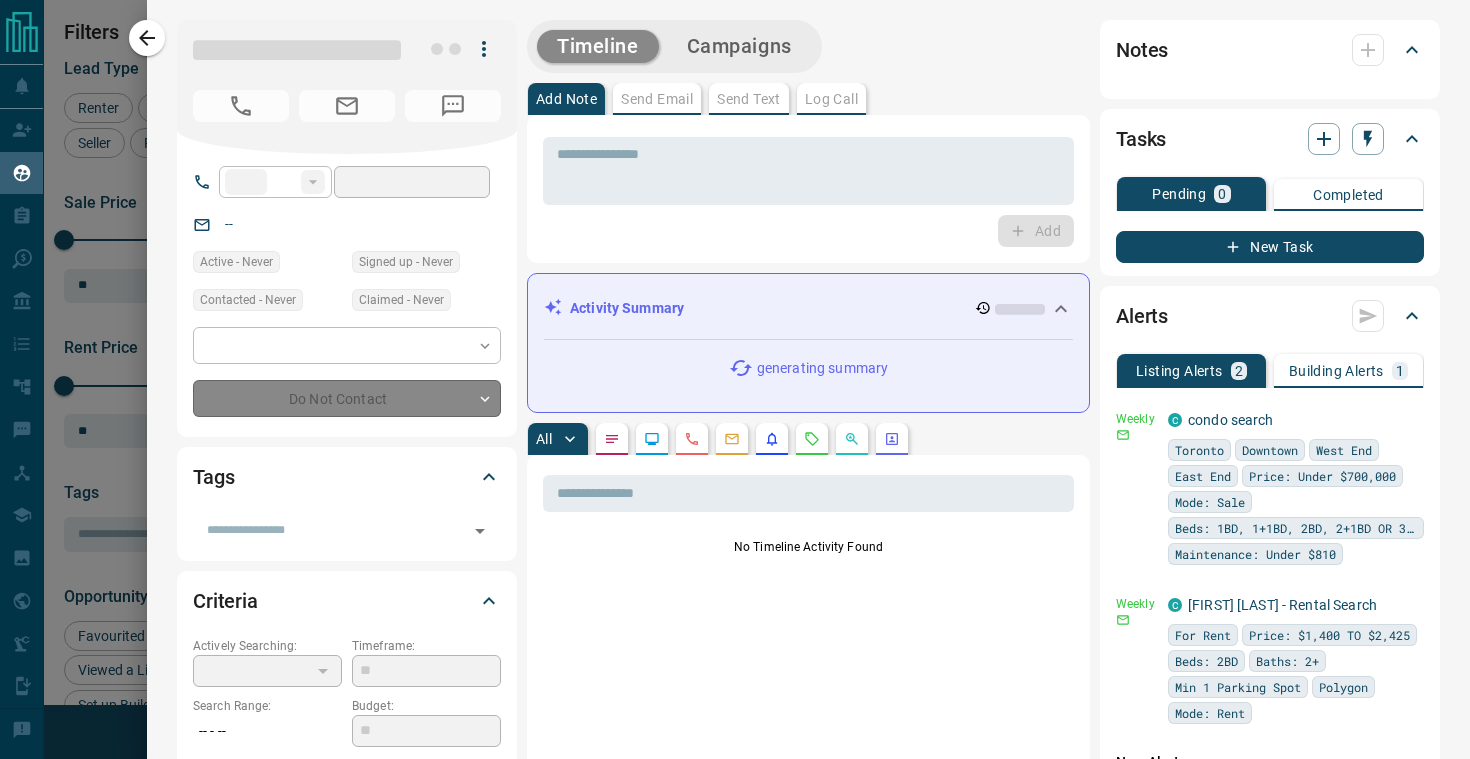 type on "**********" 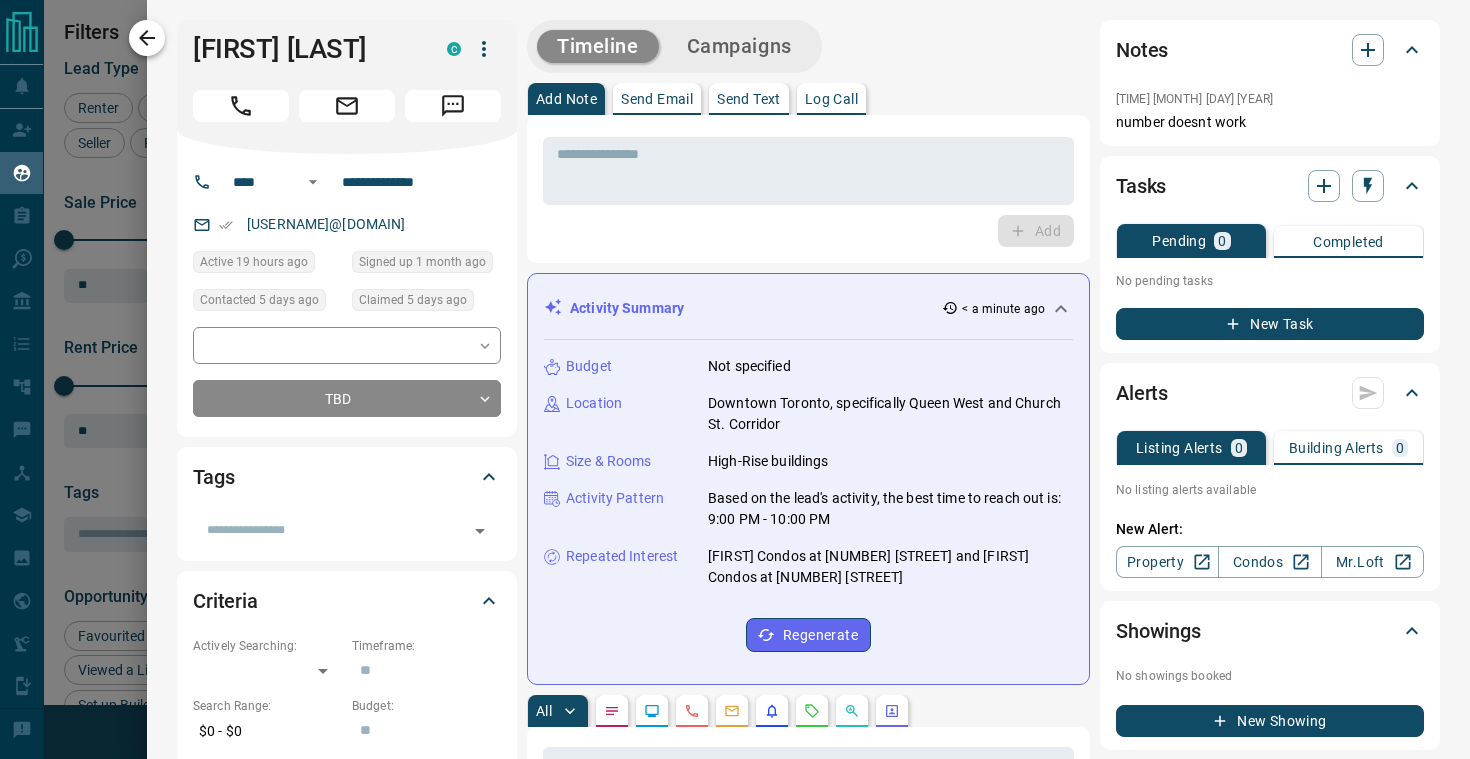 click 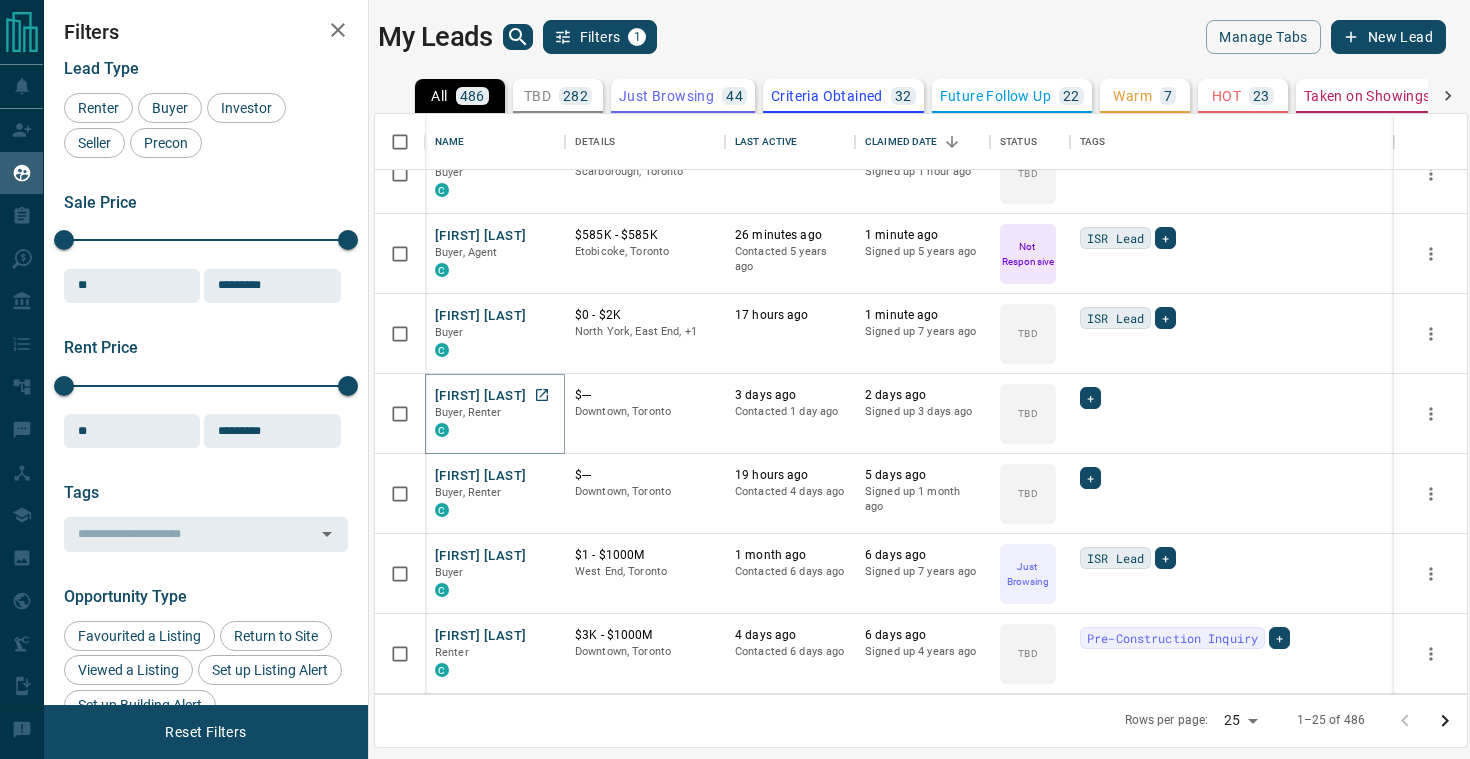 click on "[FIRST] [LAST]" at bounding box center [480, 396] 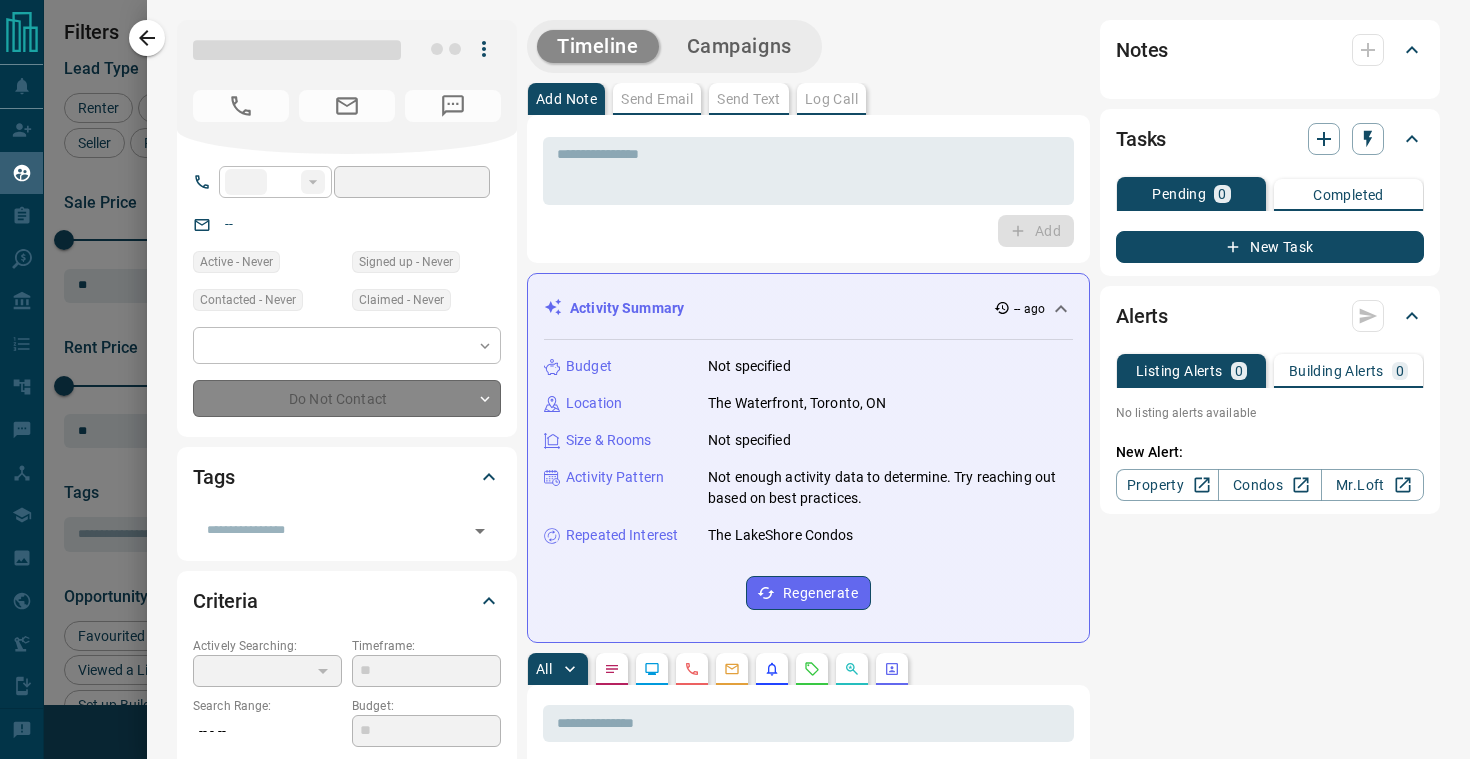 type on "**" 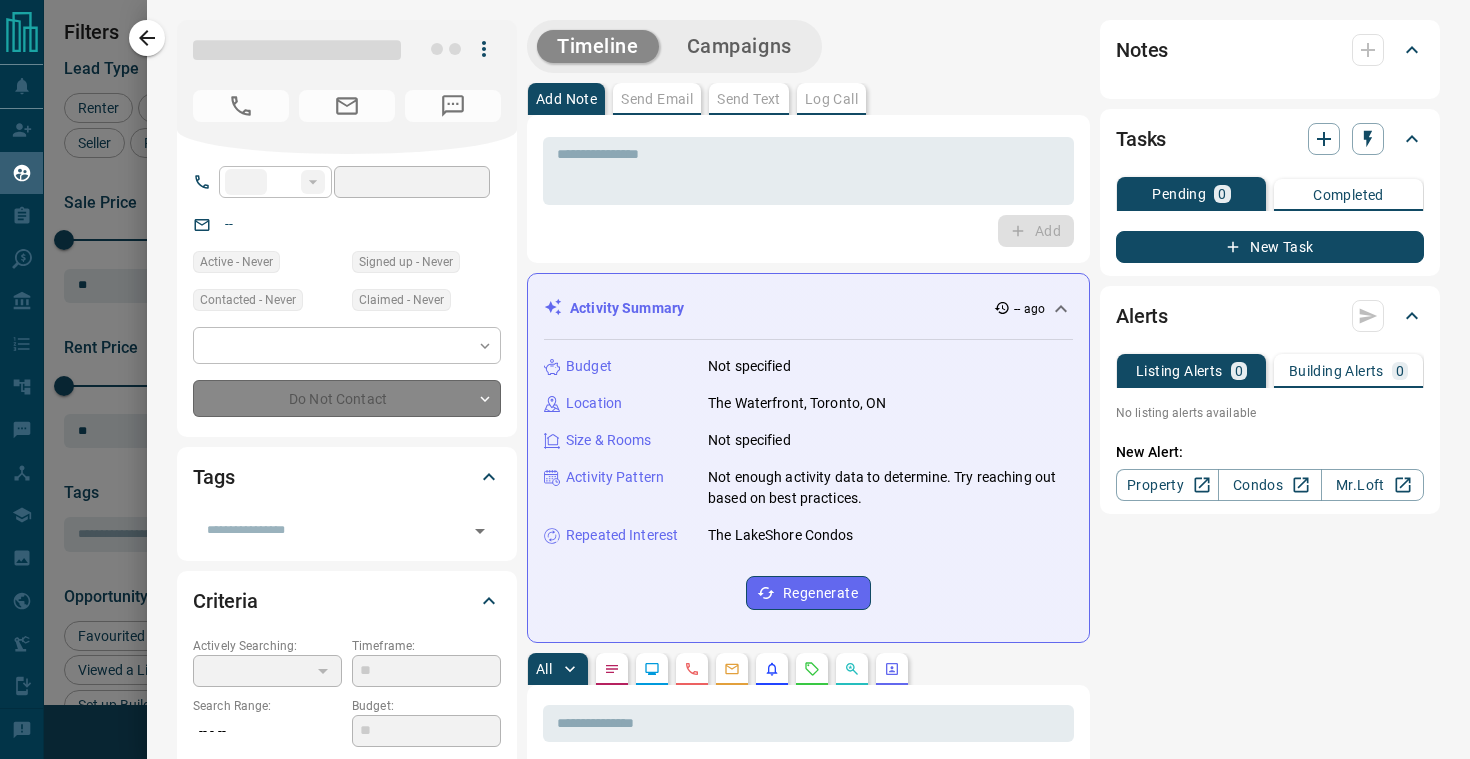 type on "**" 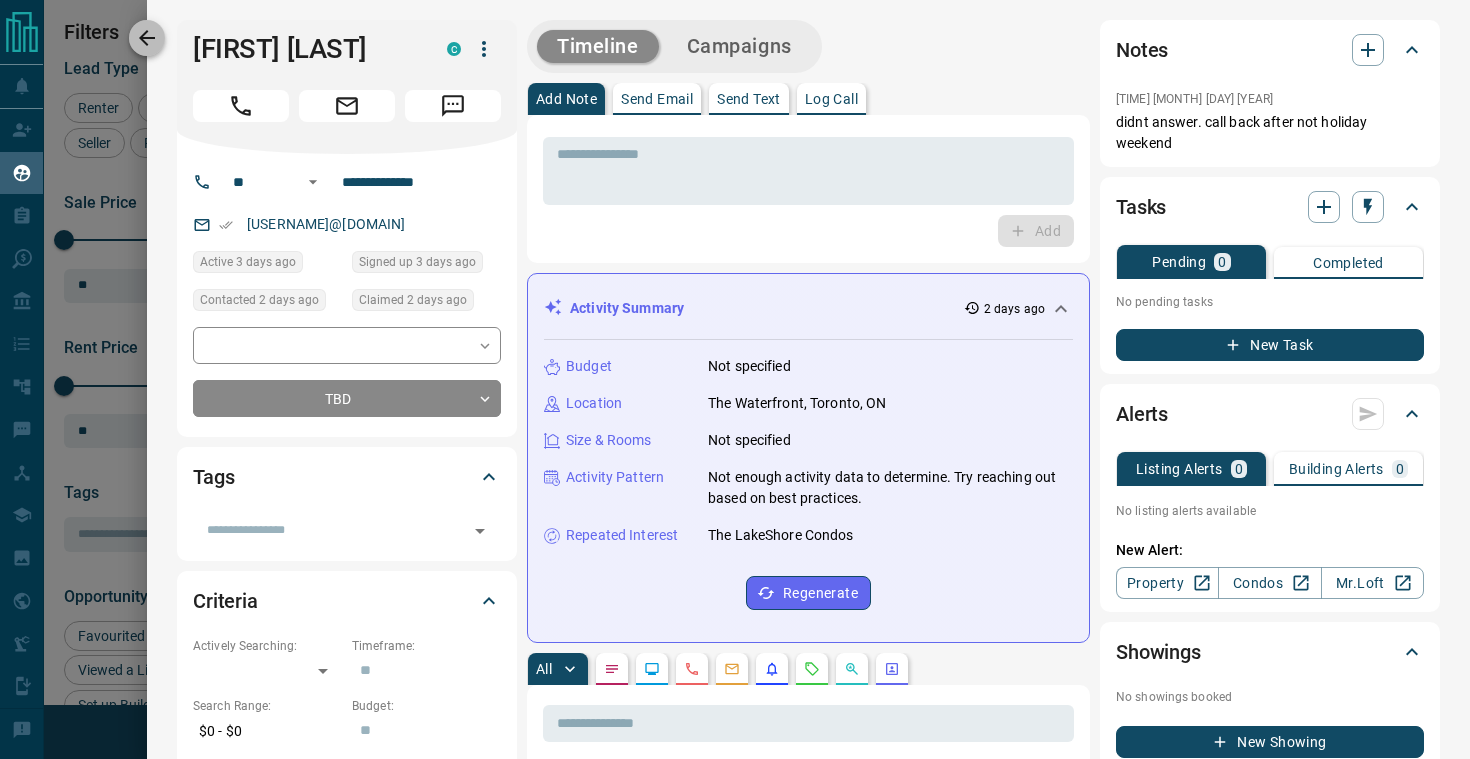 click at bounding box center (147, 38) 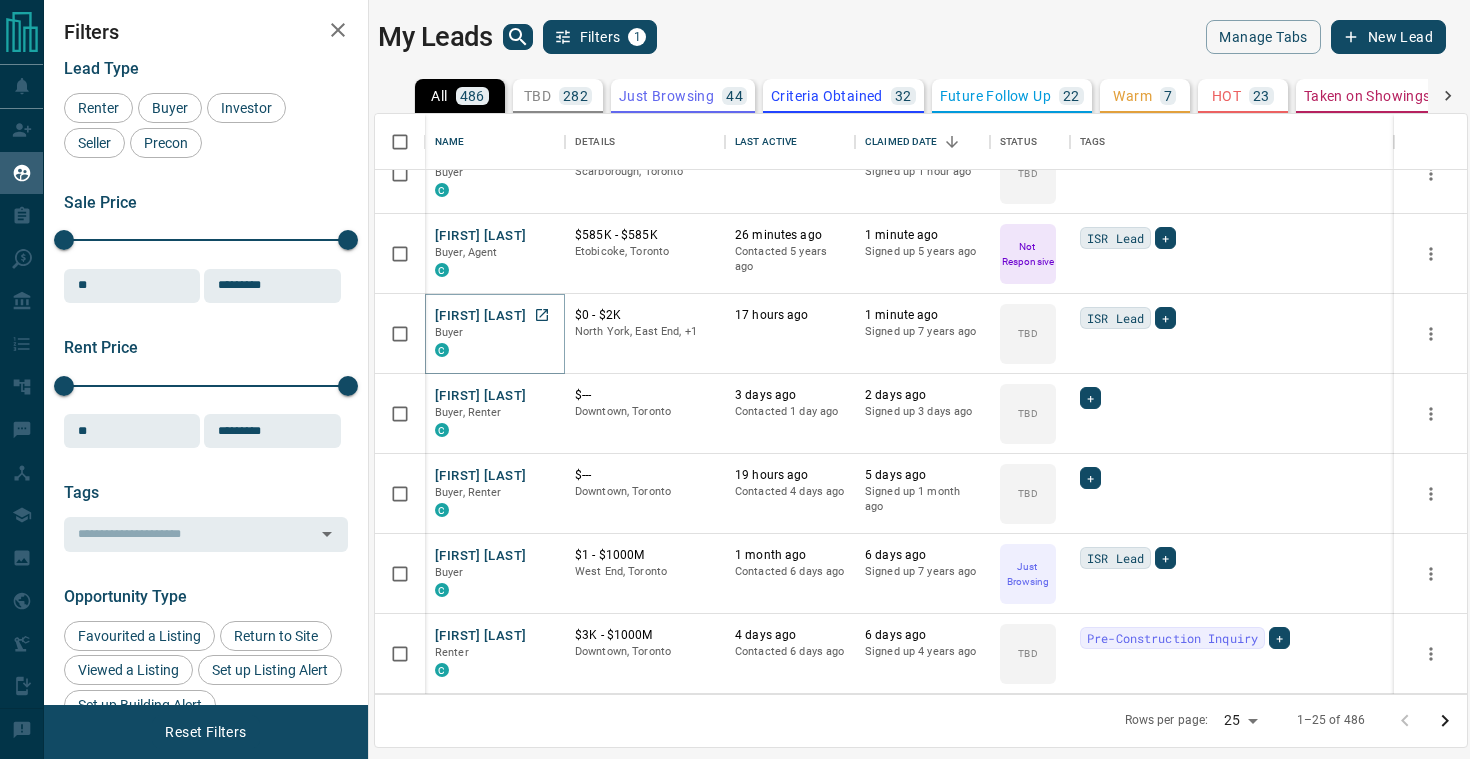 click on "[FIRST] [LAST]" at bounding box center (480, 316) 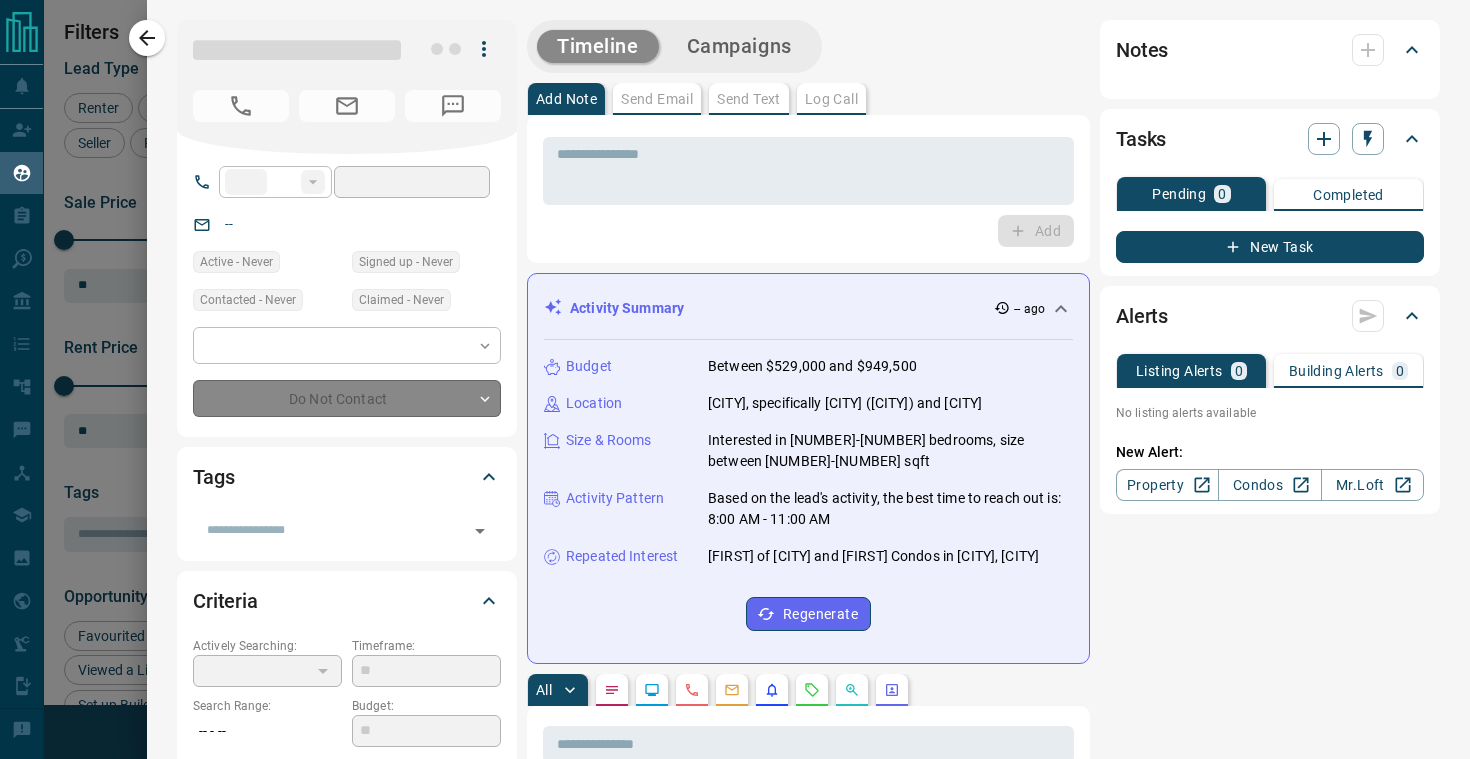 type on "**" 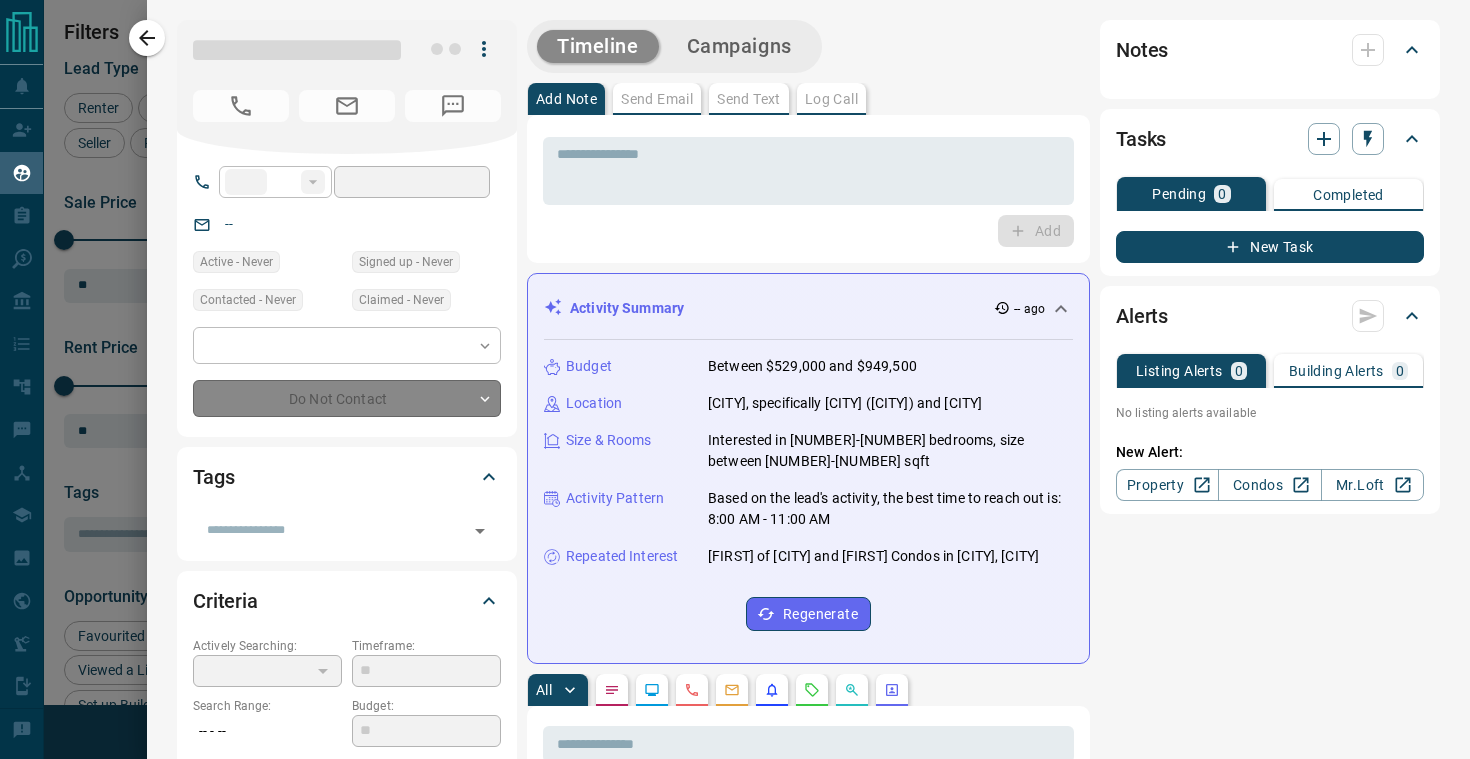 type on "**********" 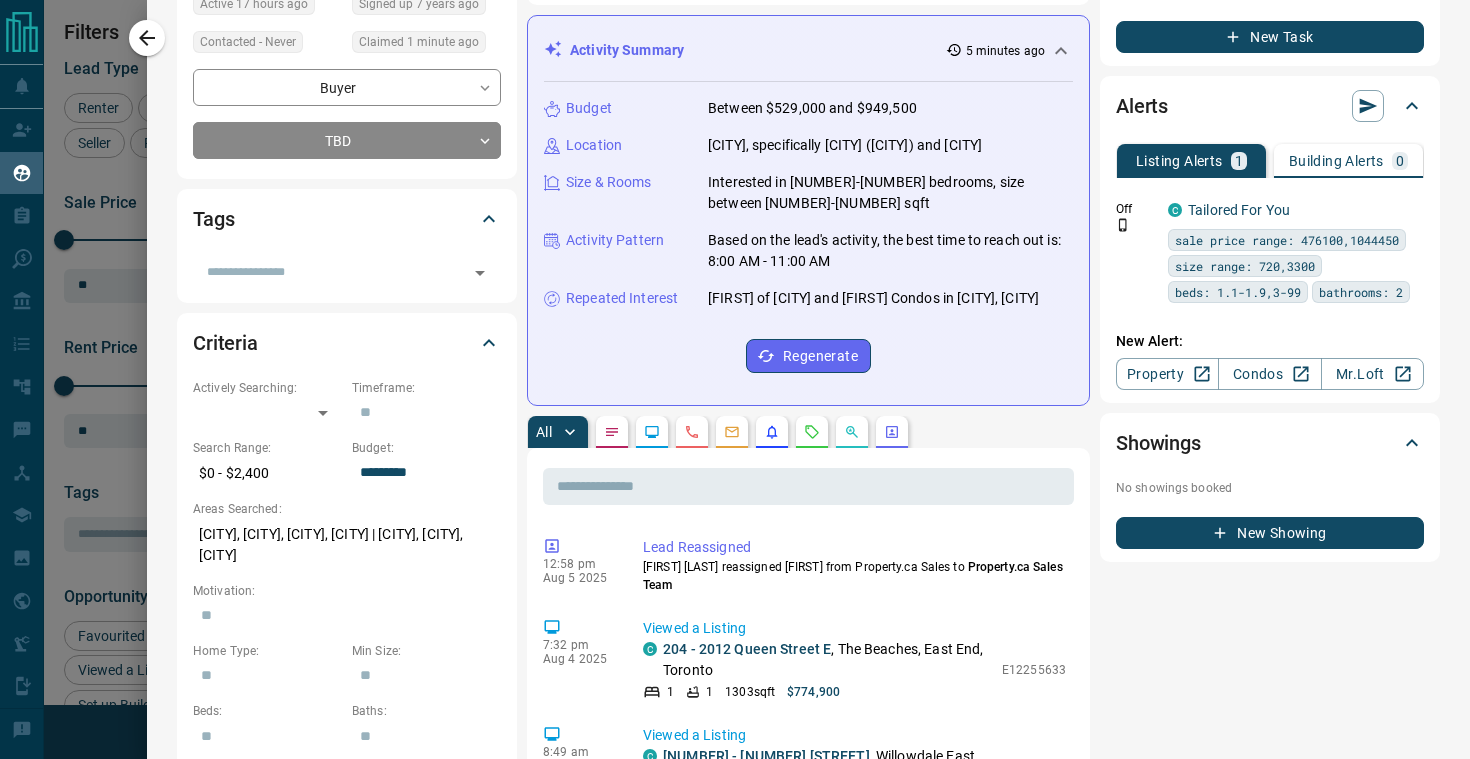 scroll, scrollTop: 557, scrollLeft: 0, axis: vertical 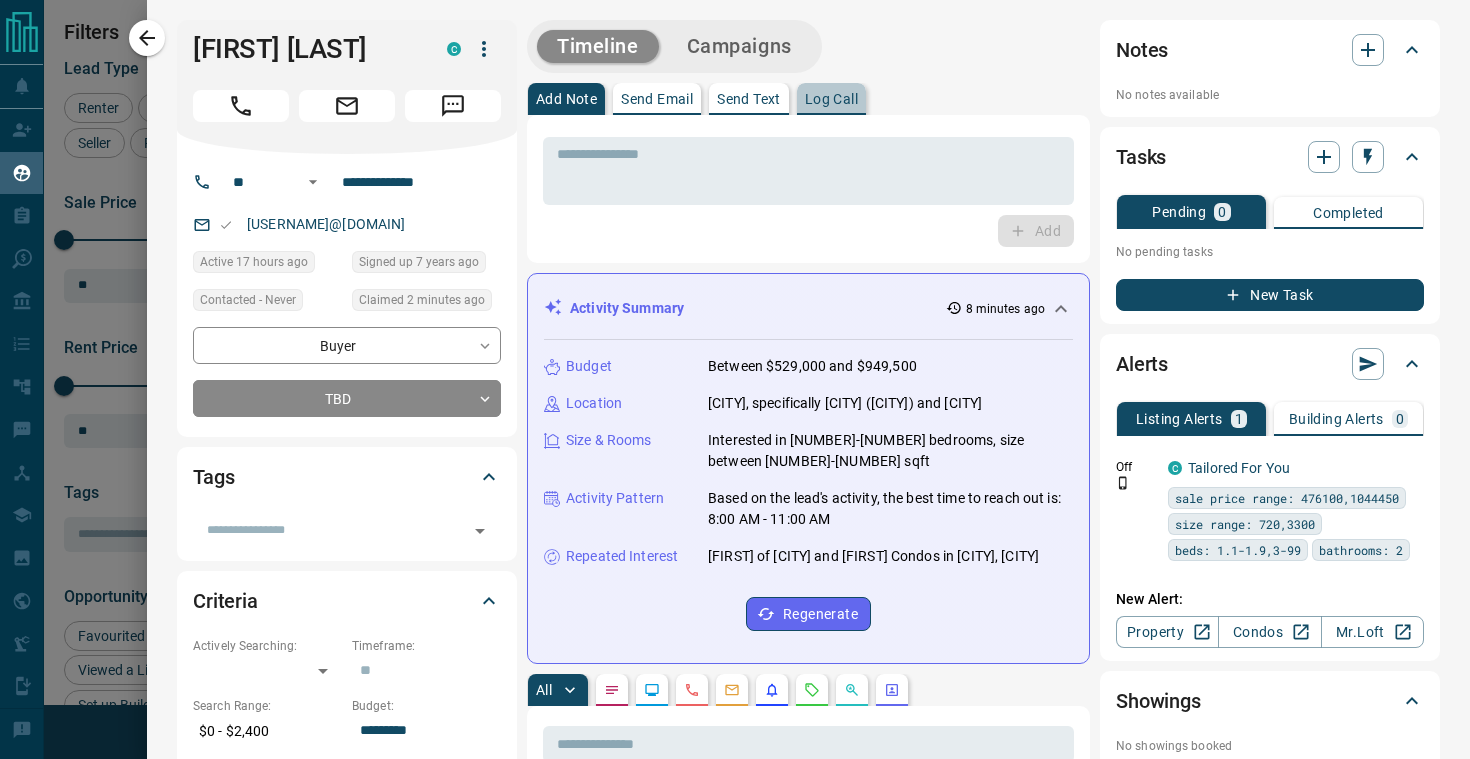 click on "Log Call" at bounding box center (831, 99) 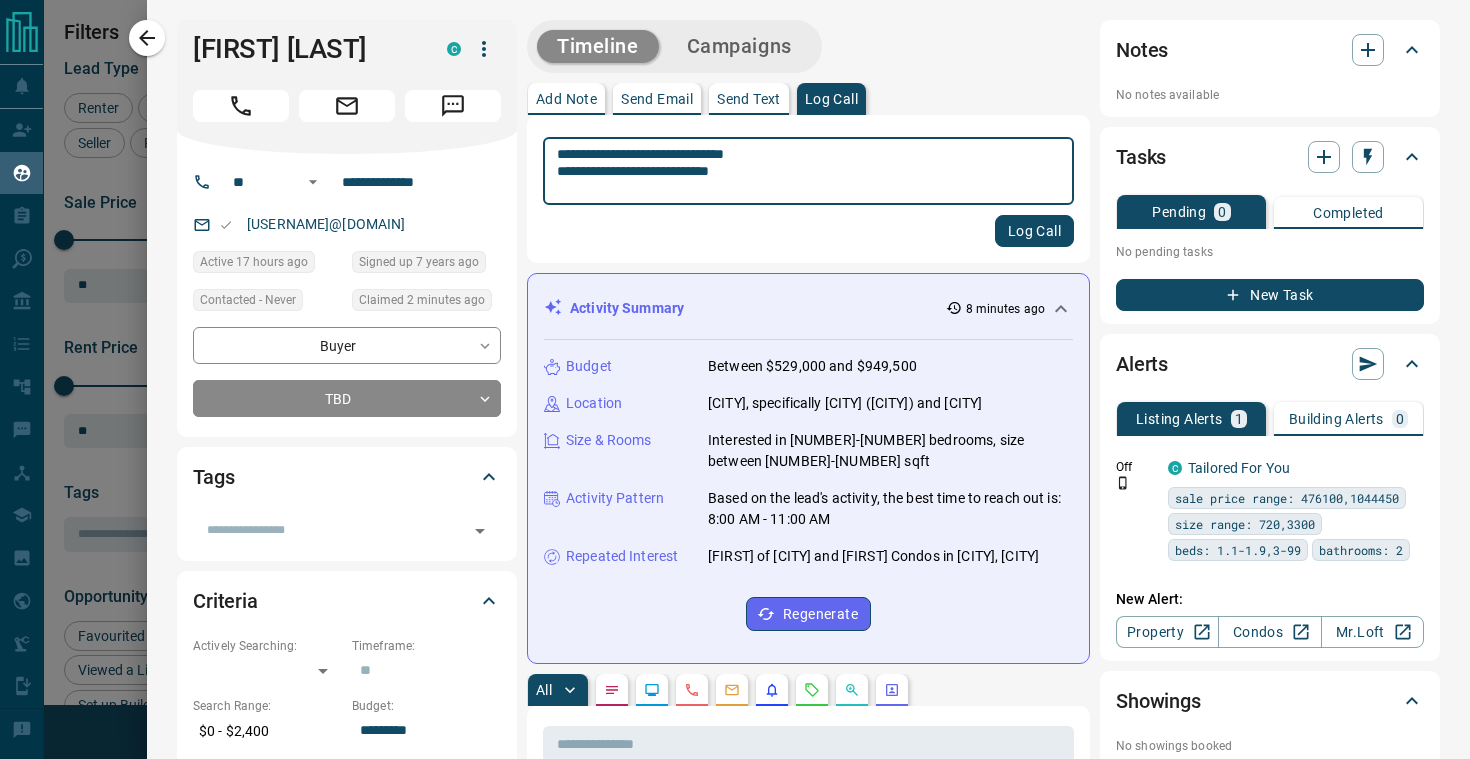 type on "**********" 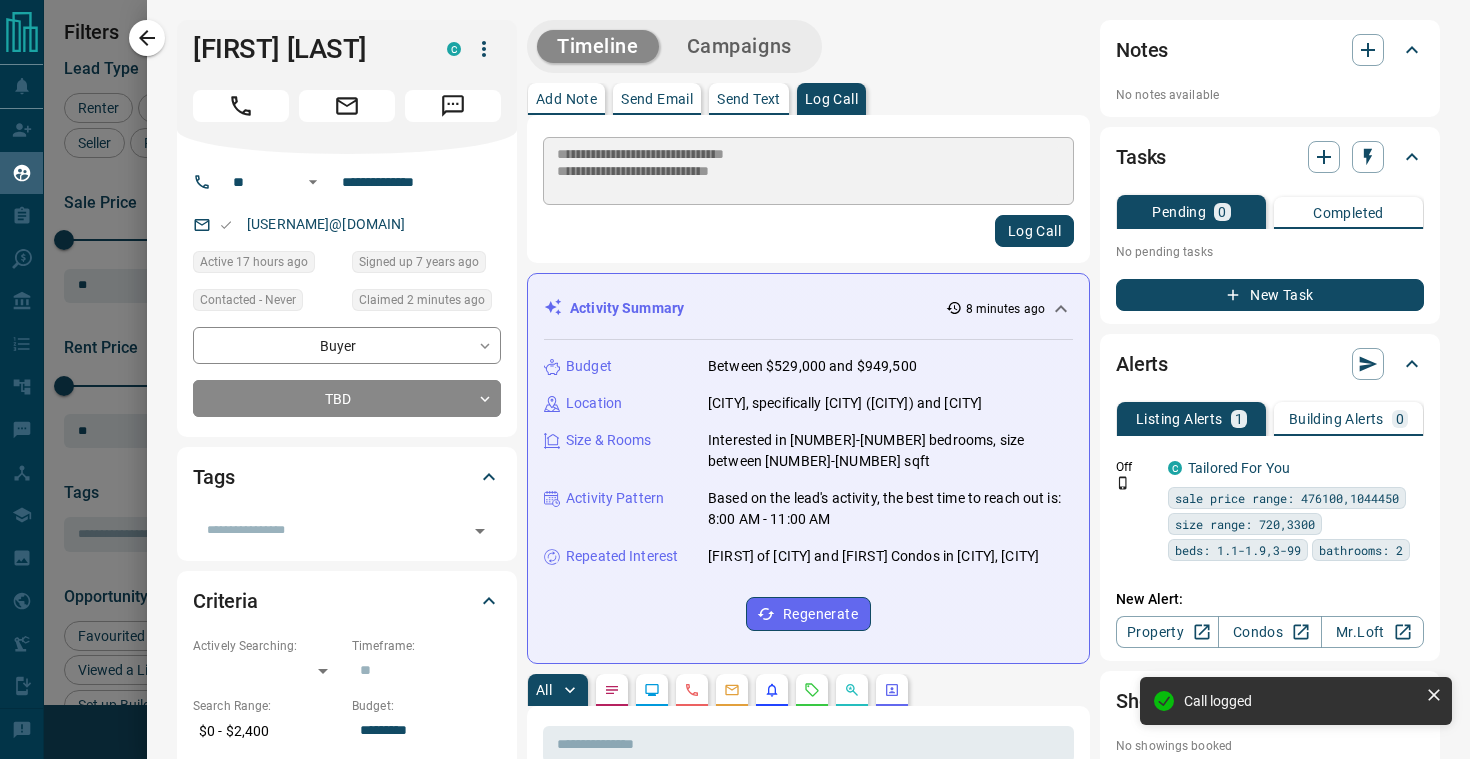 type 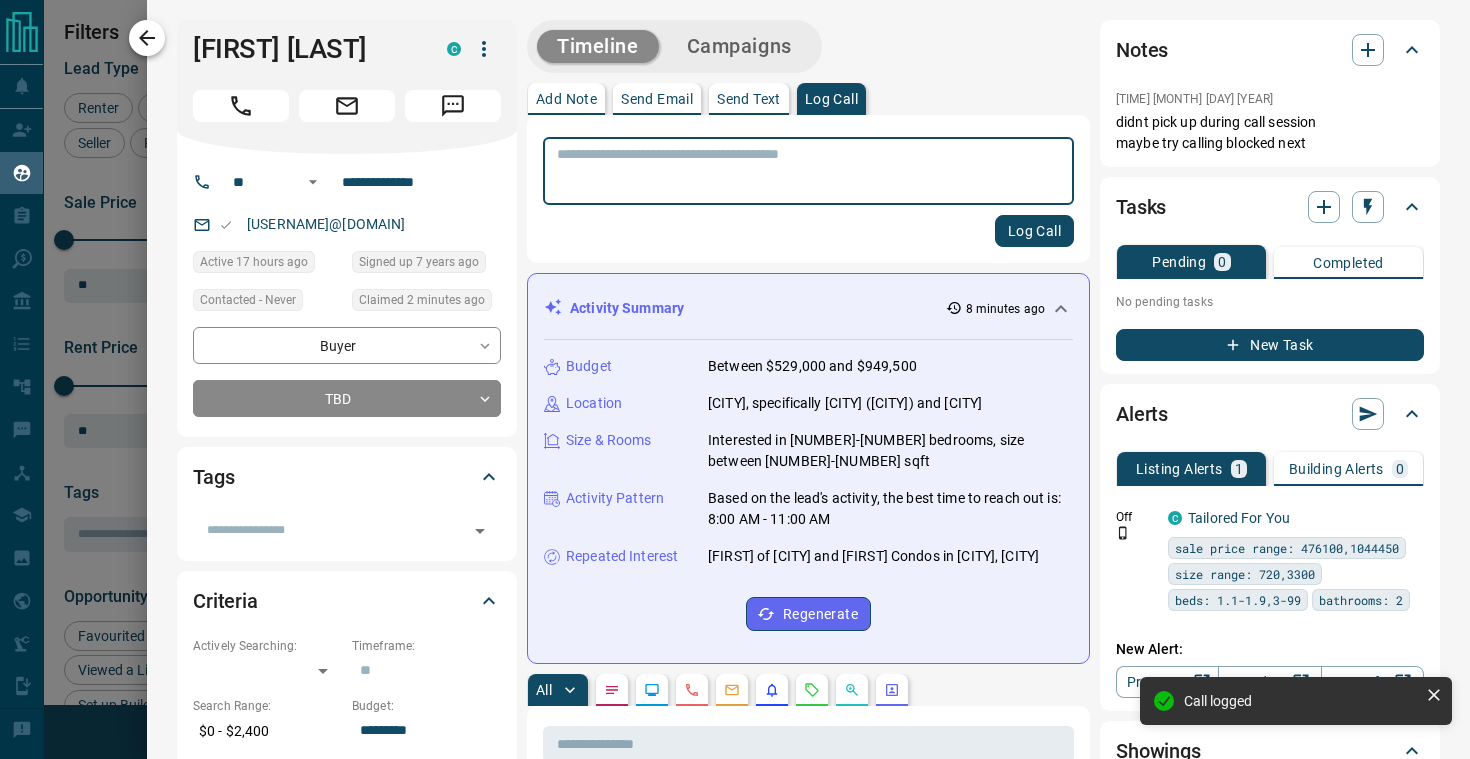 click 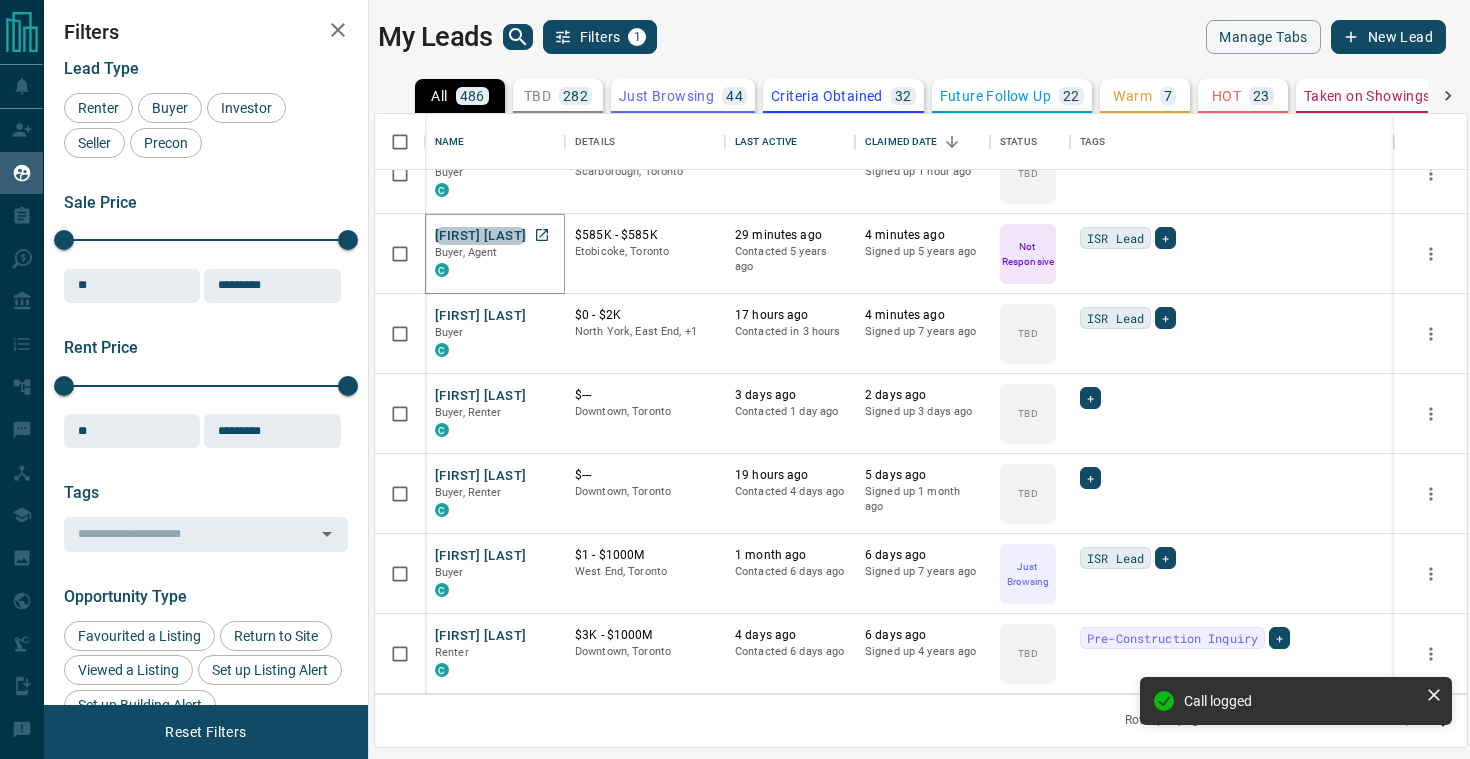 click on "[FIRST] [LAST]" at bounding box center (480, 236) 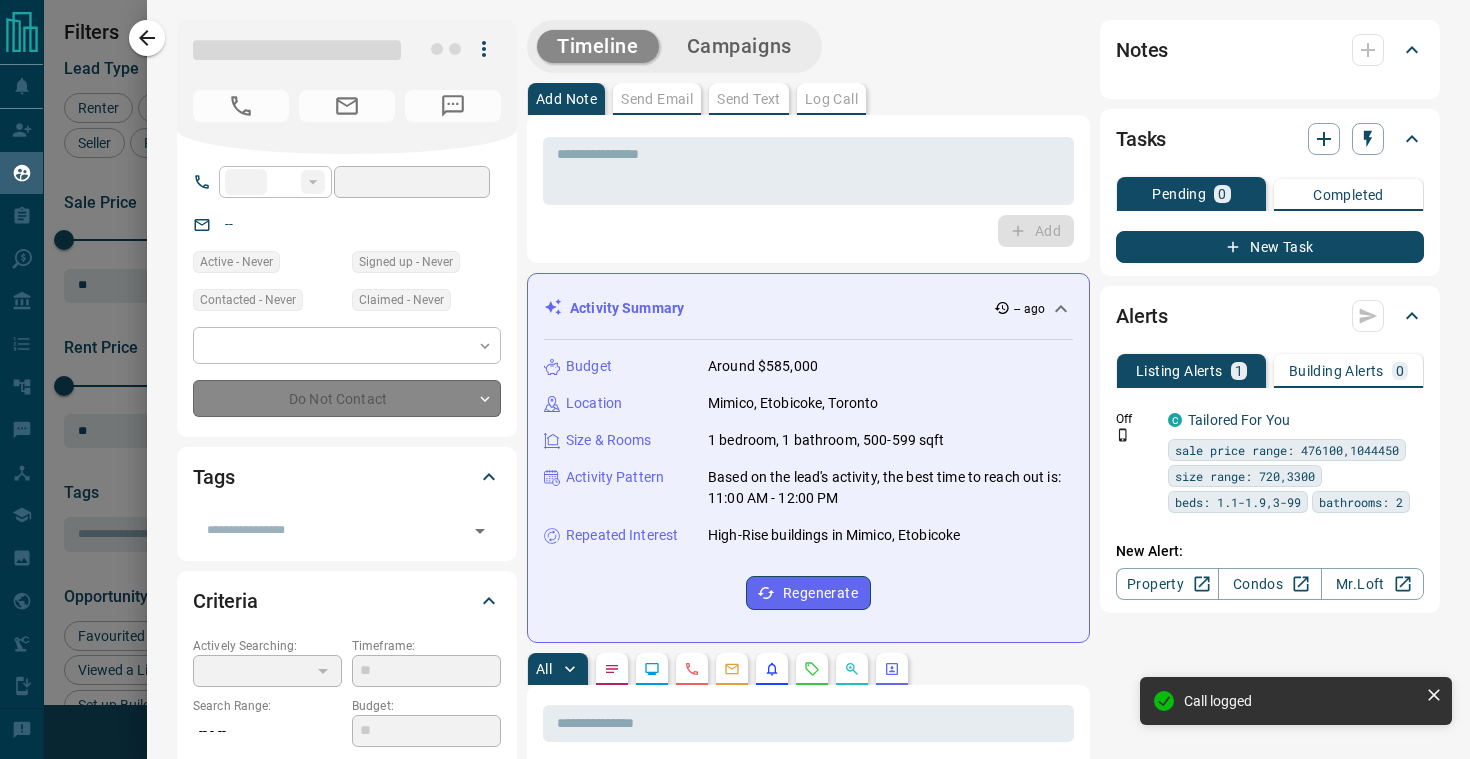 type on "**" 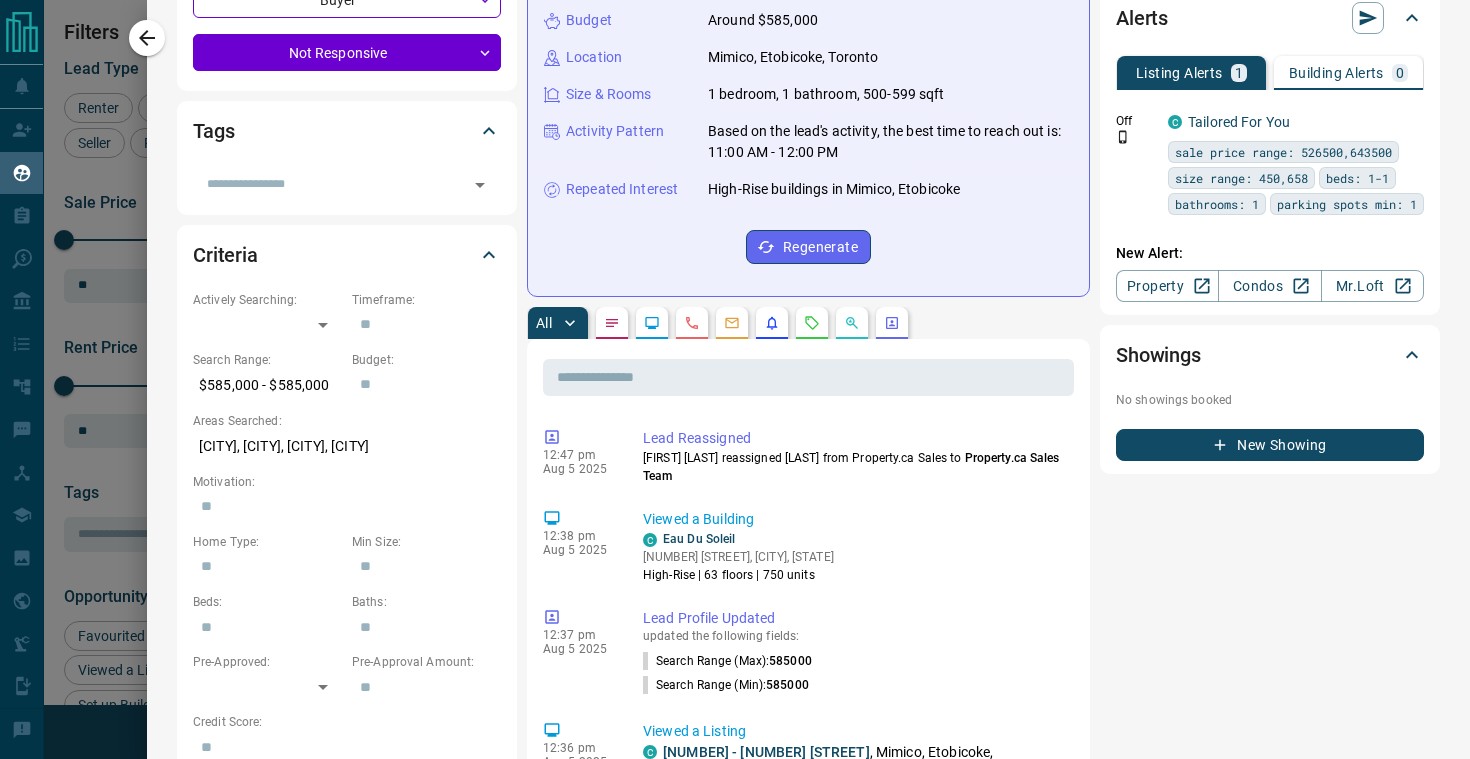 scroll, scrollTop: 382, scrollLeft: 0, axis: vertical 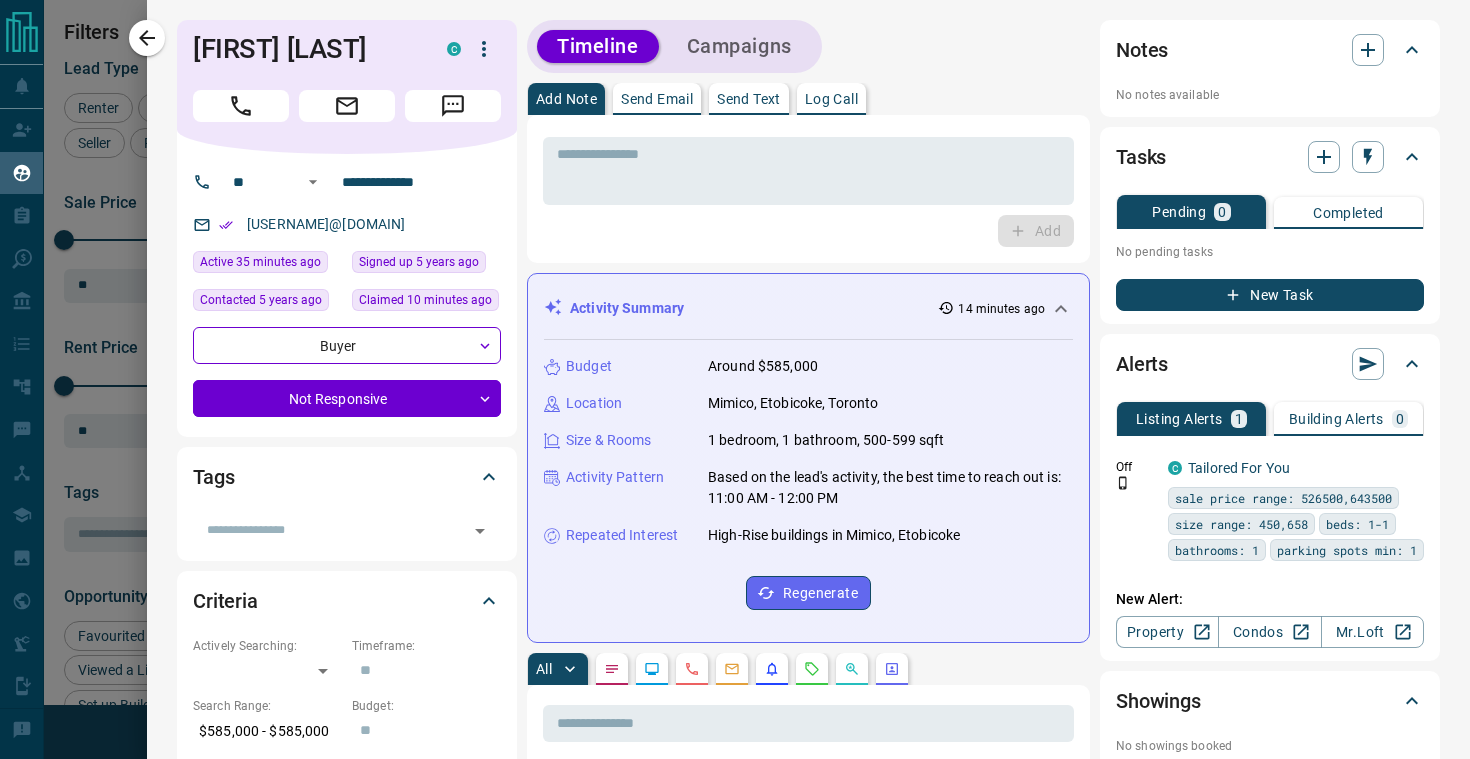 click on "Log Call" at bounding box center [831, 99] 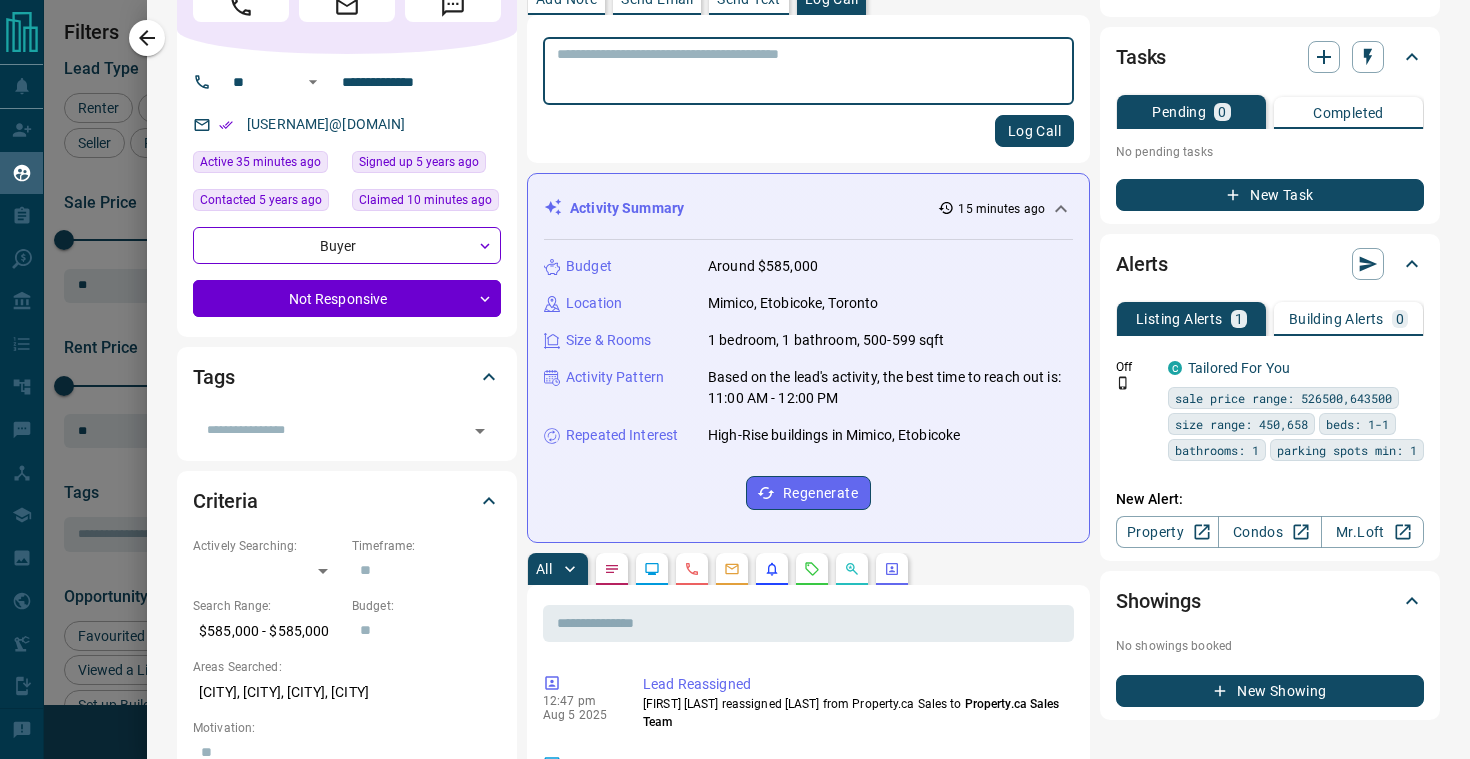 scroll, scrollTop: 0, scrollLeft: 0, axis: both 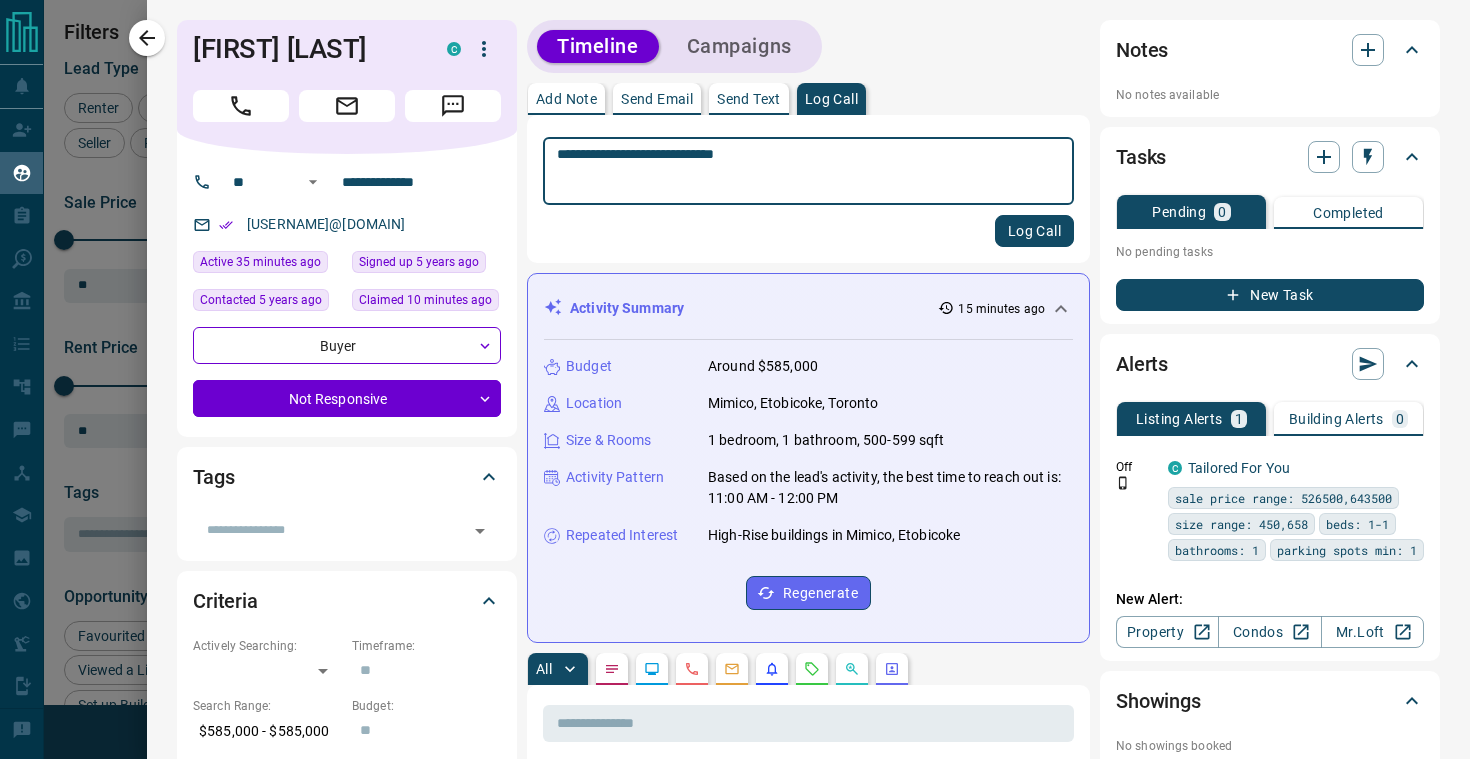 type on "**********" 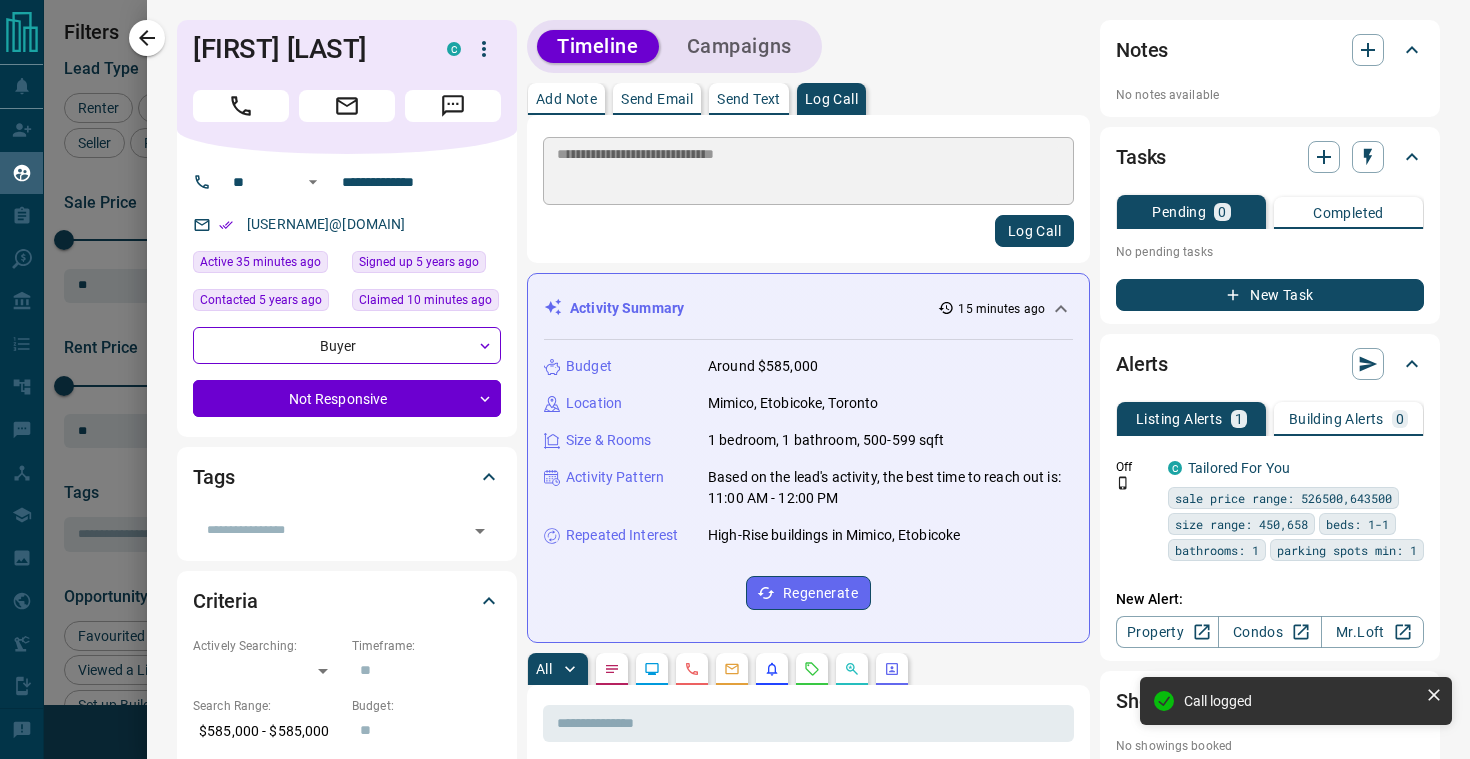 type 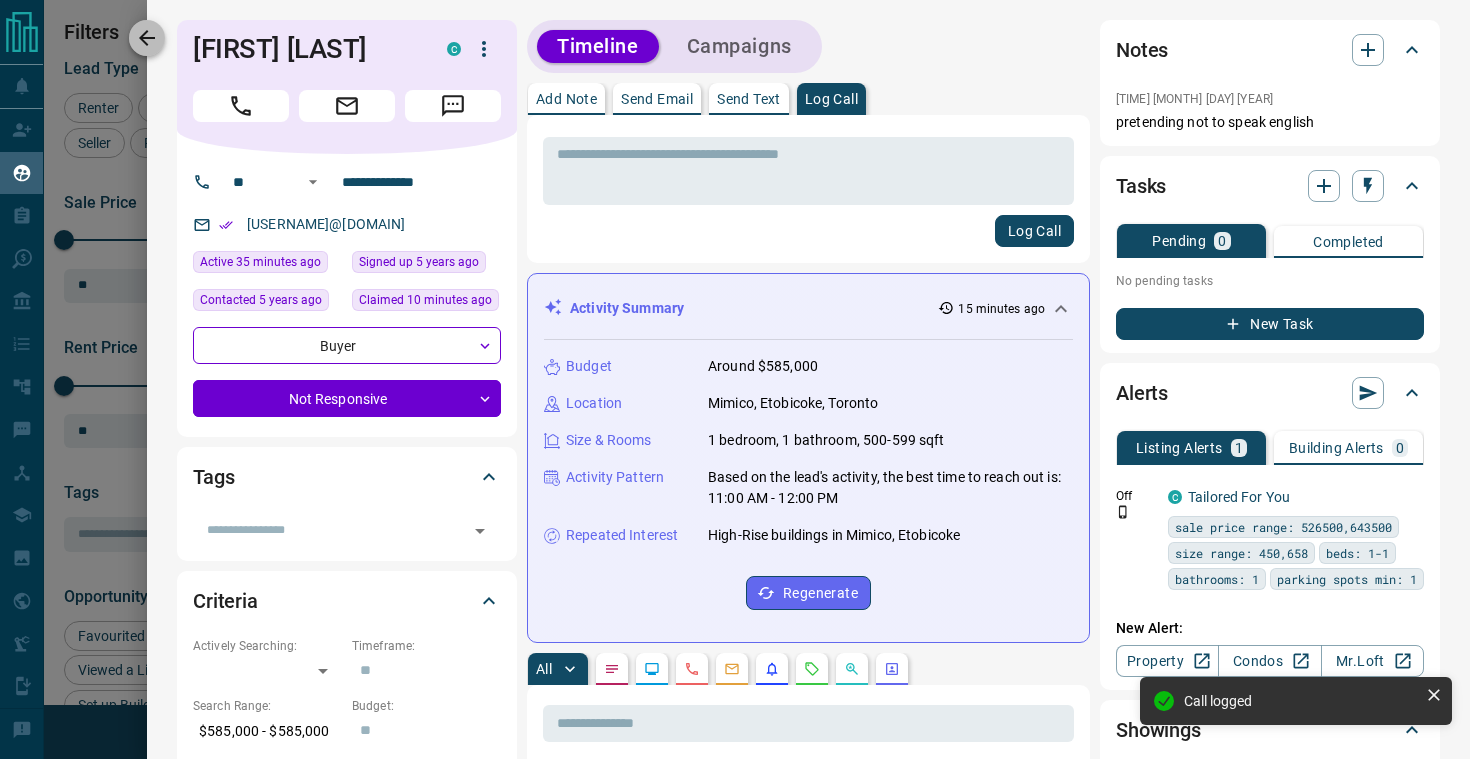 click 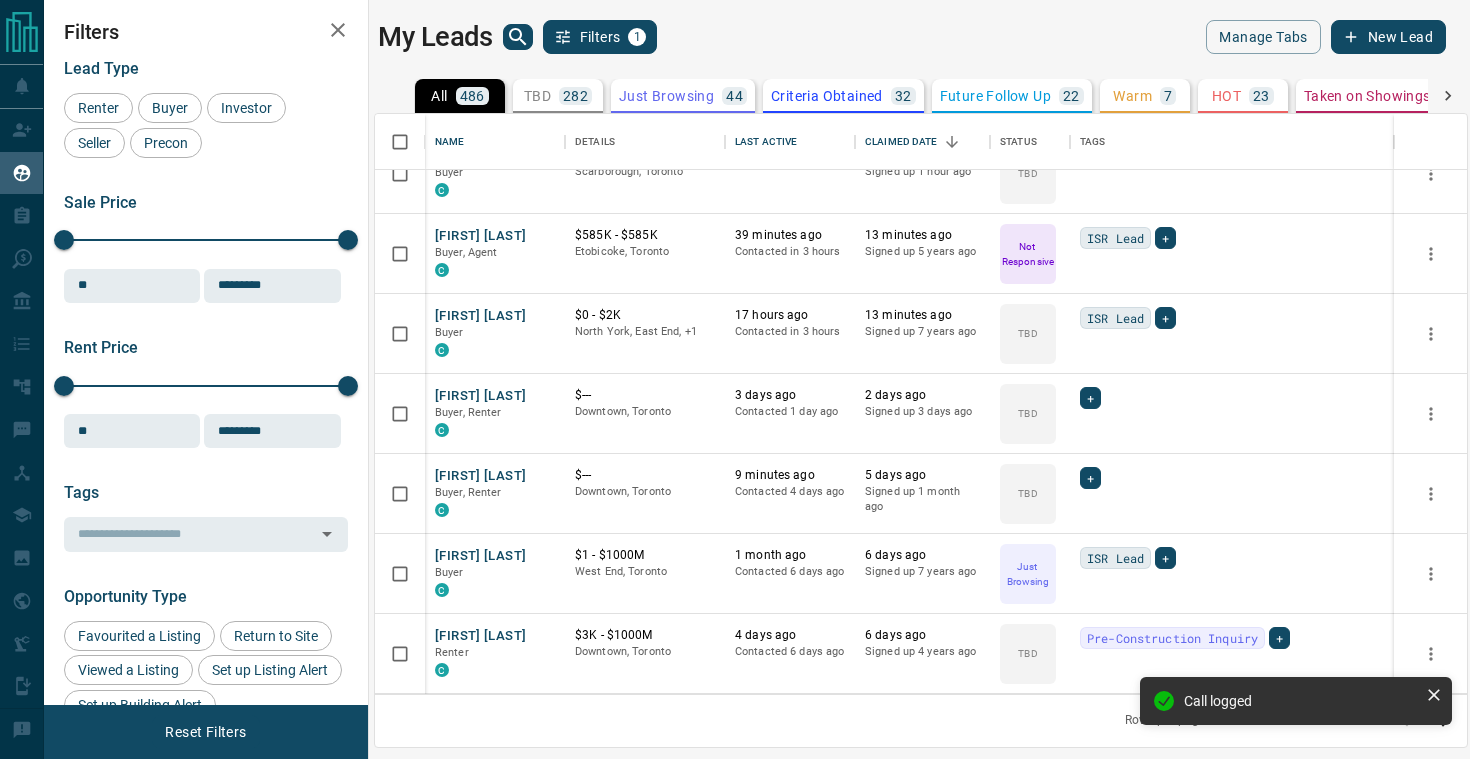 scroll, scrollTop: 0, scrollLeft: 0, axis: both 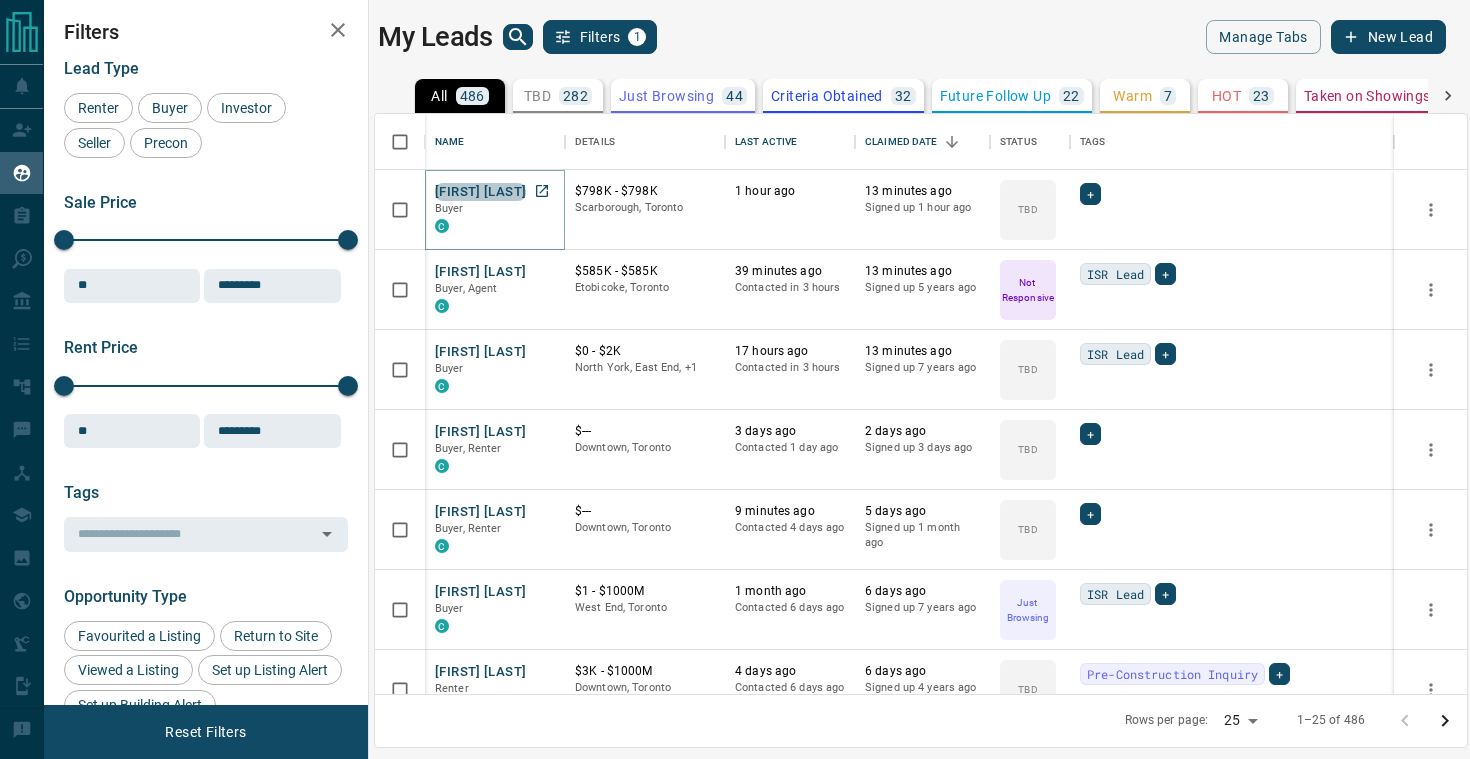 click on "[FIRST] [LAST]" at bounding box center [480, 192] 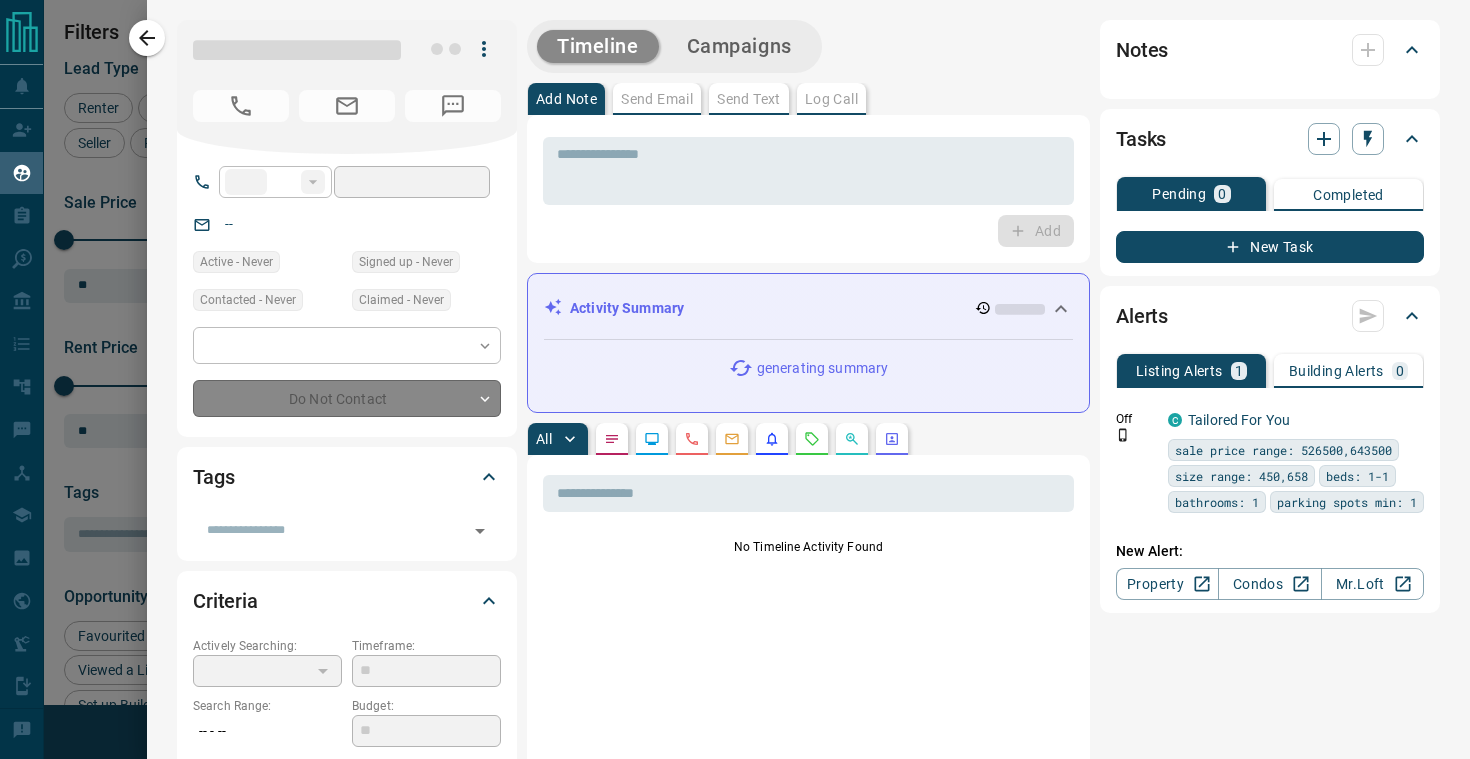 type on "**" 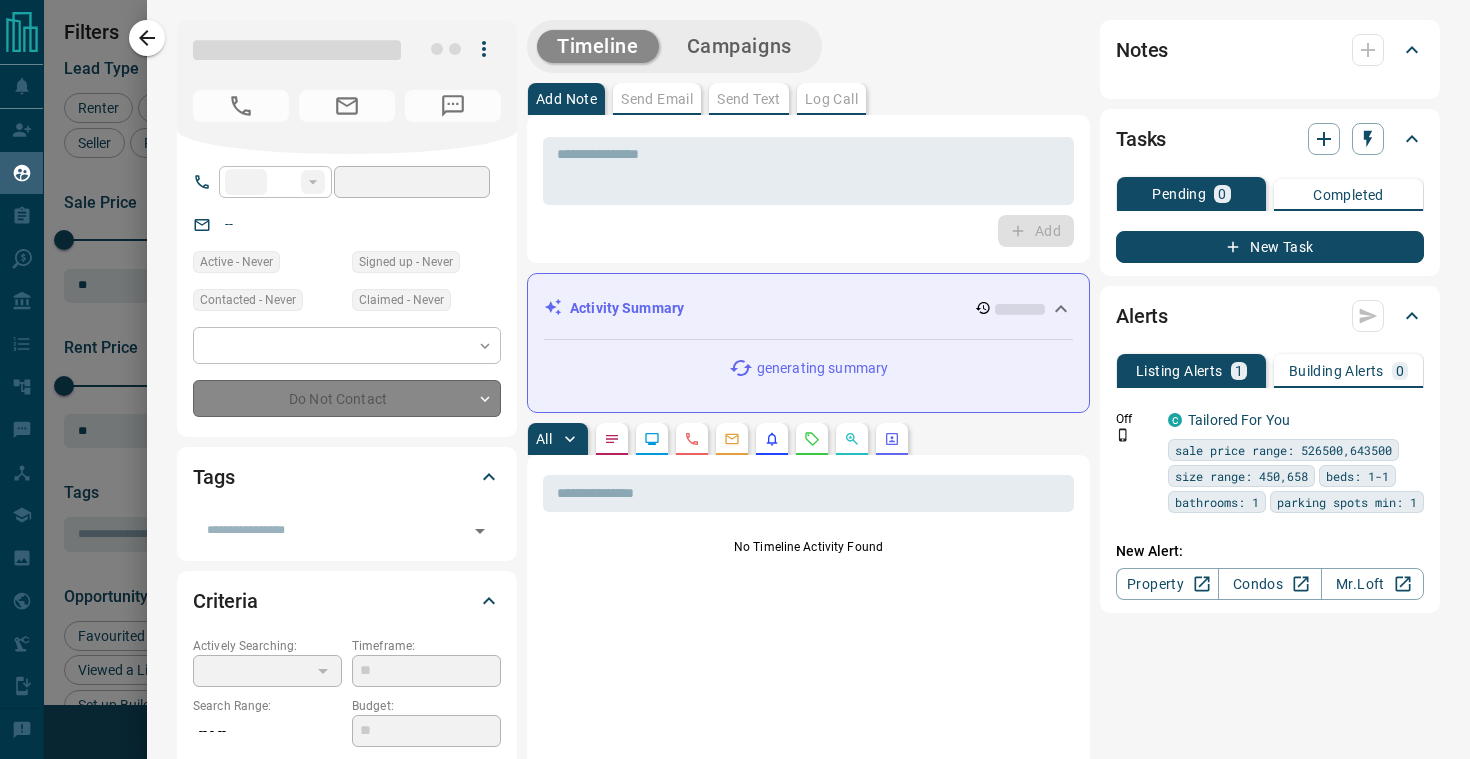 type on "**********" 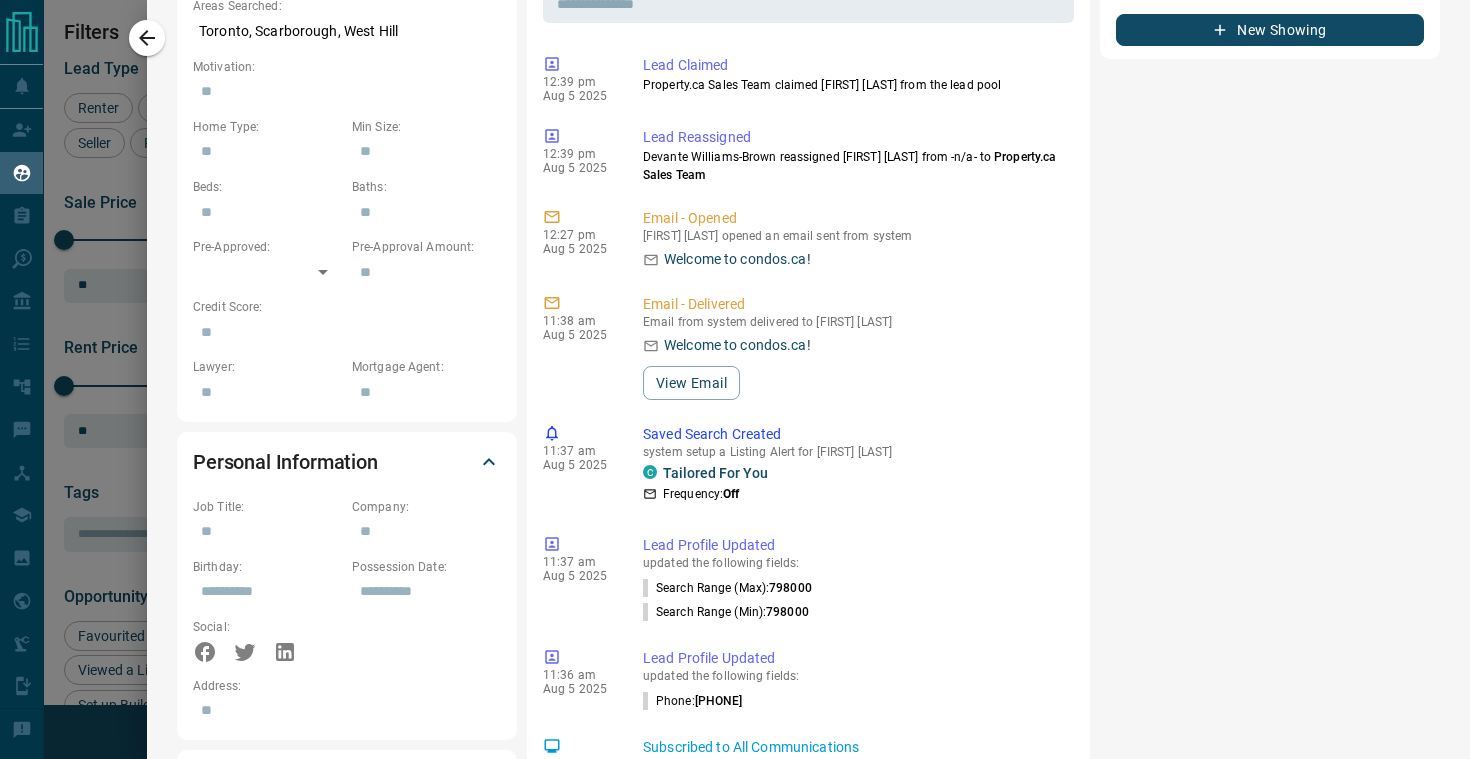 scroll, scrollTop: 819, scrollLeft: 0, axis: vertical 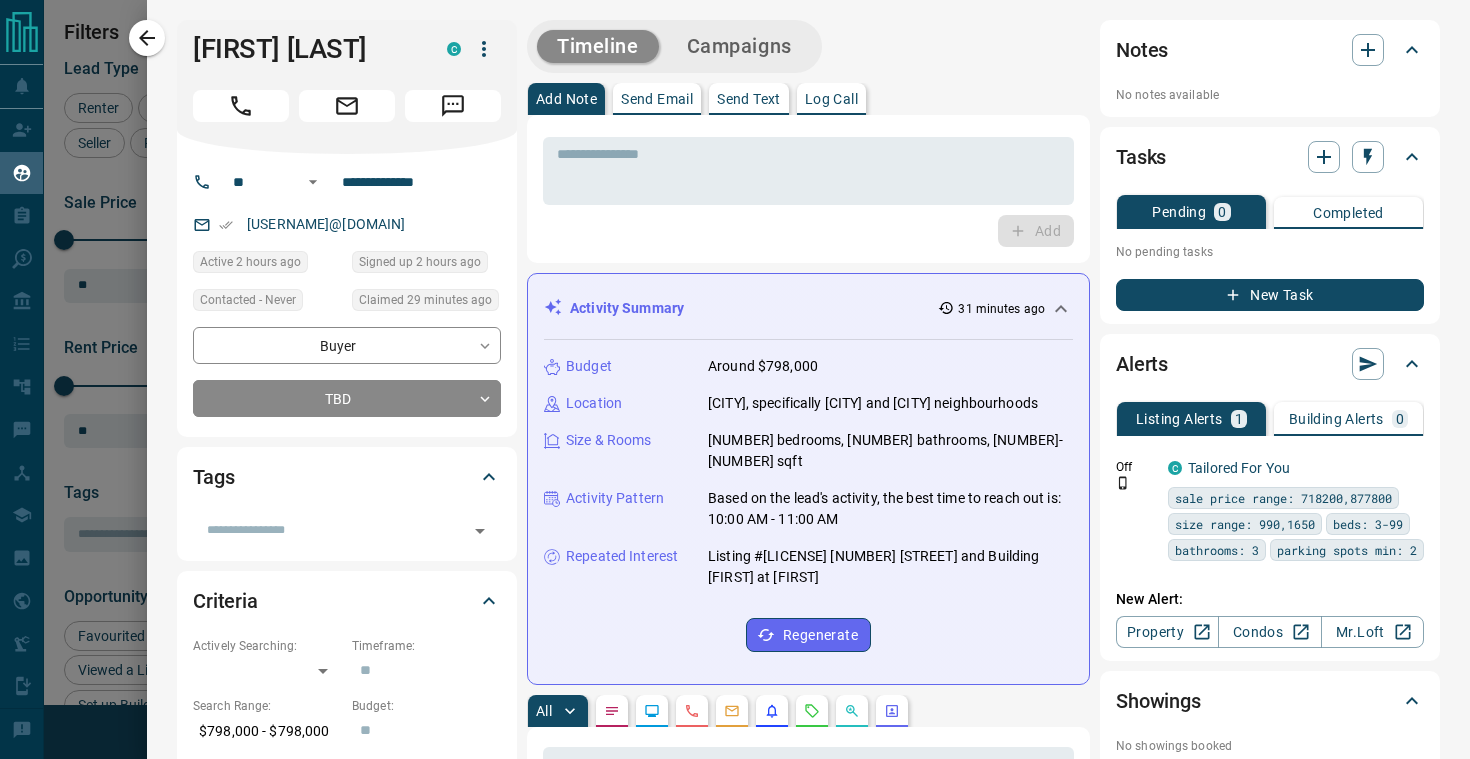 click on "Log Call" at bounding box center [831, 99] 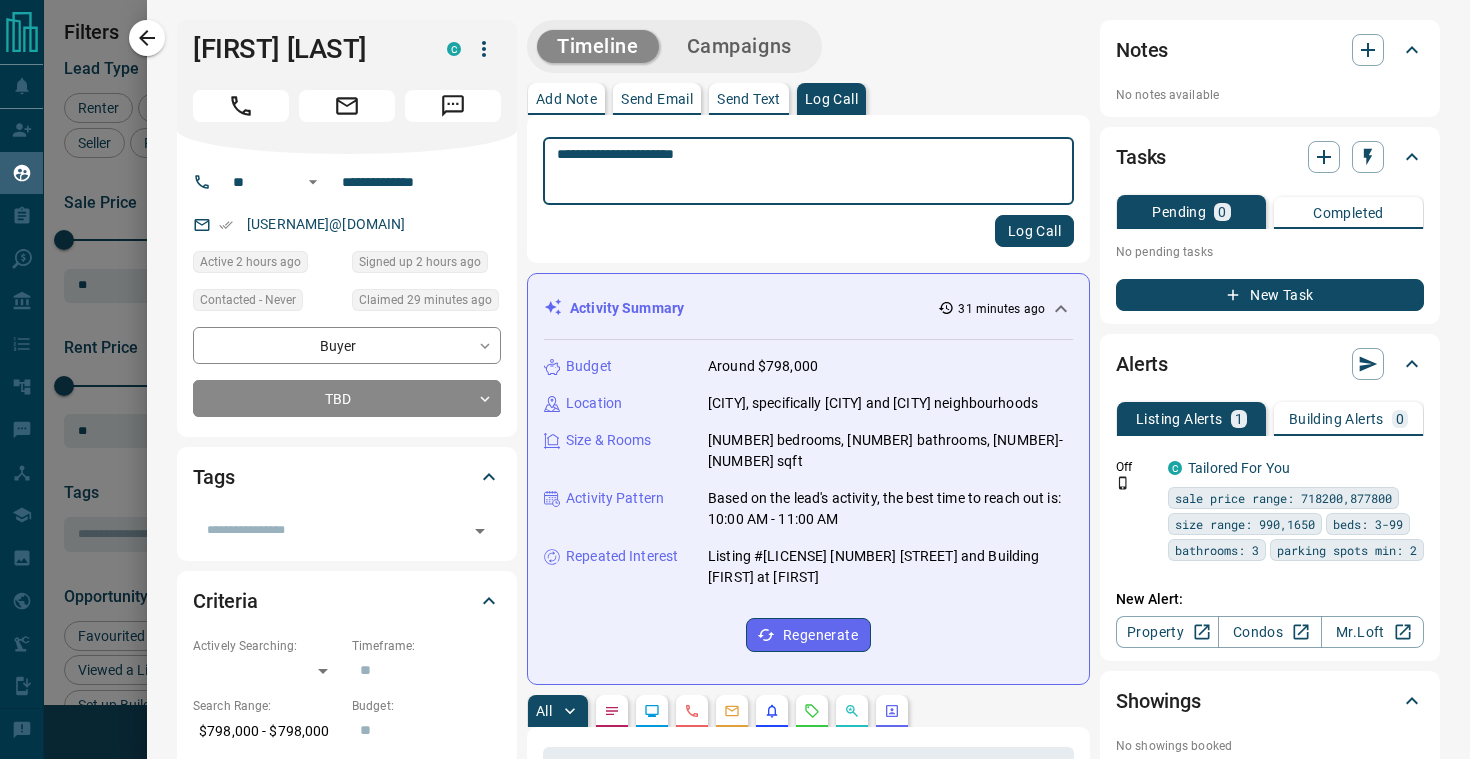 type on "**********" 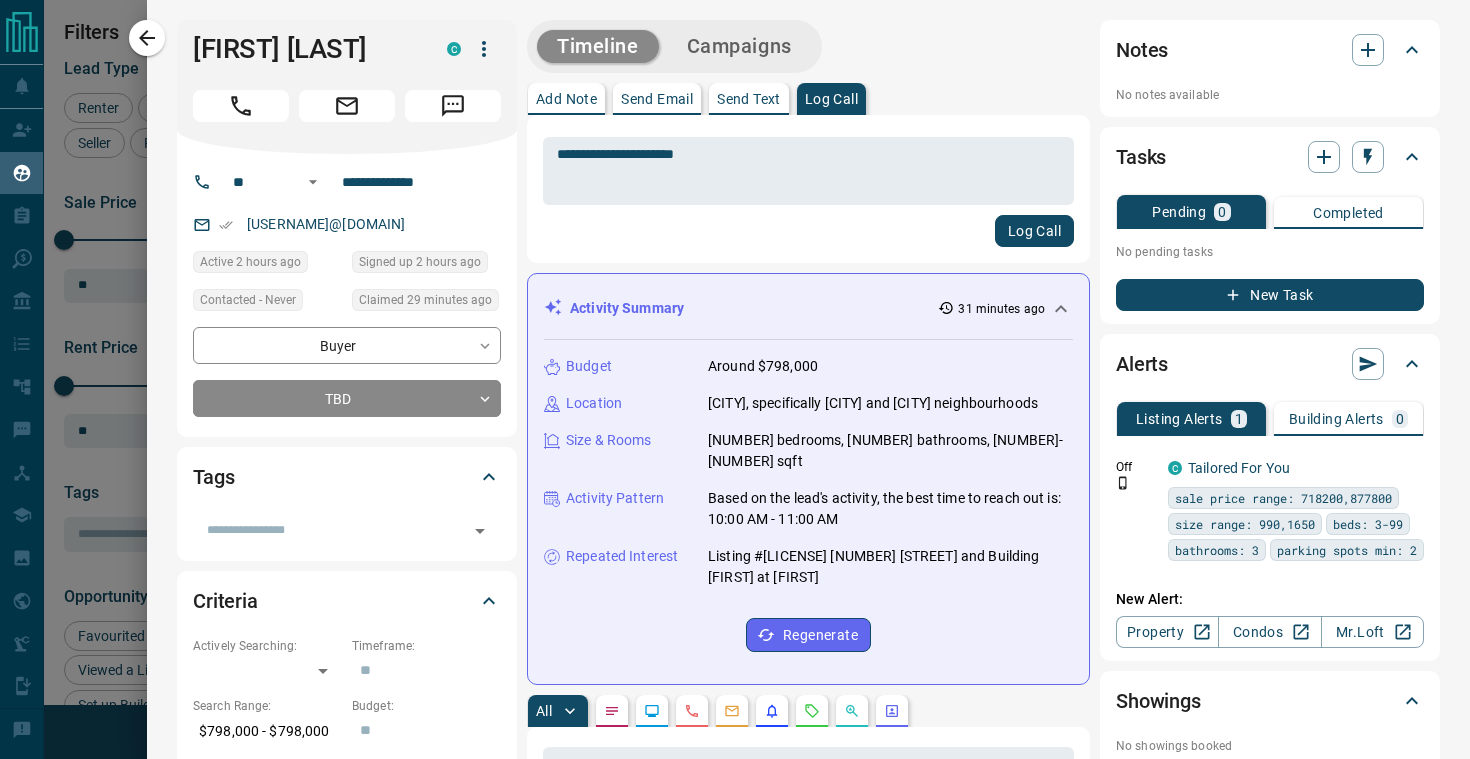 click on "Log Call" at bounding box center [1034, 231] 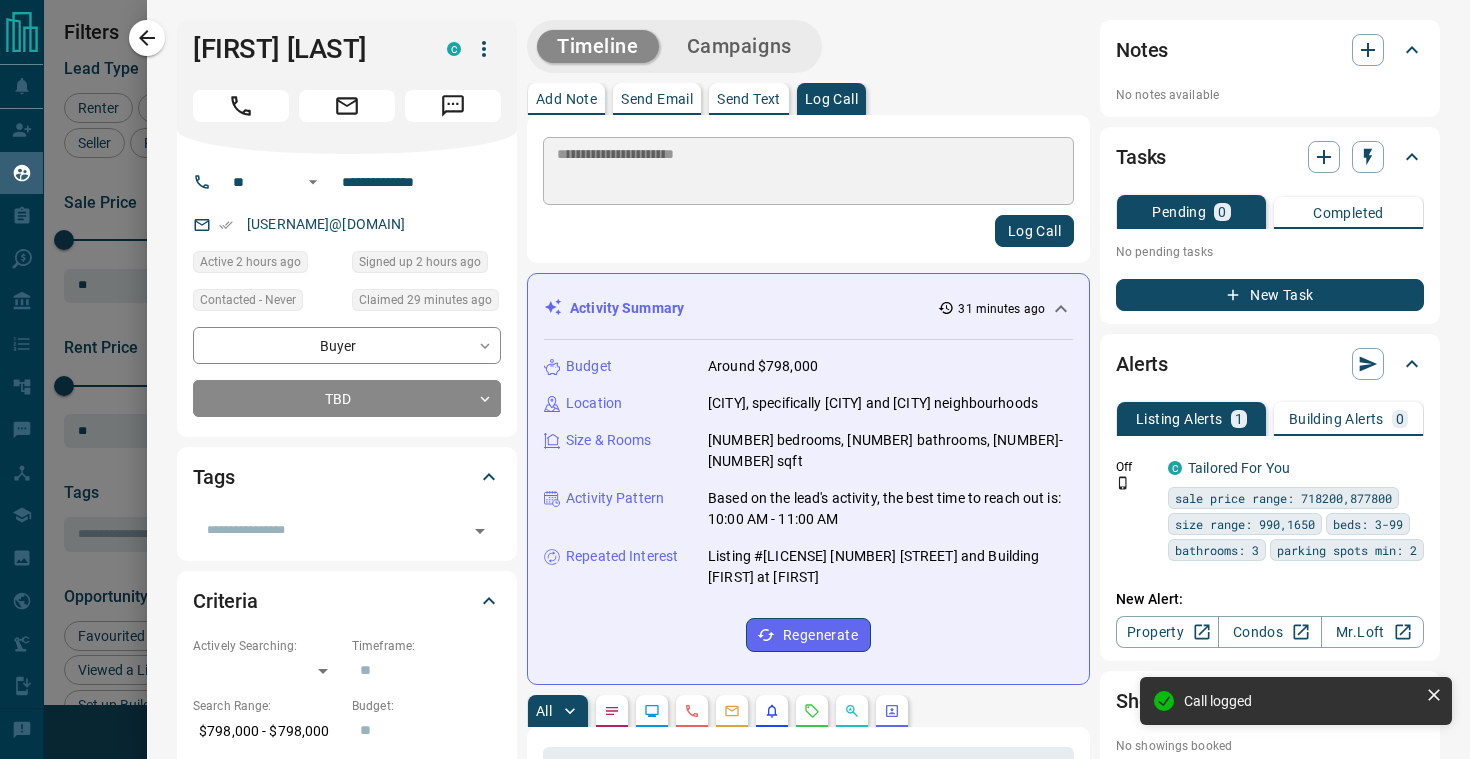 type 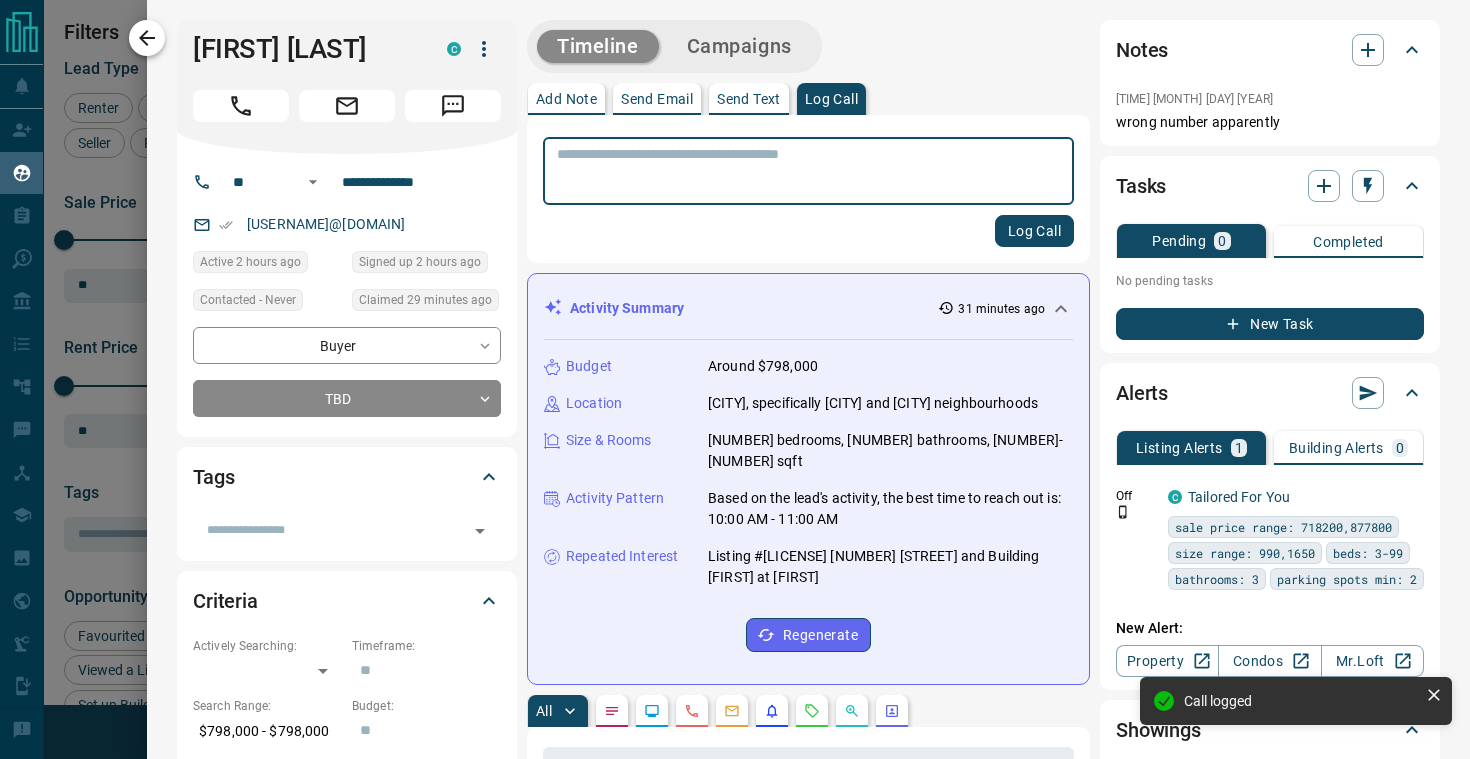 click 